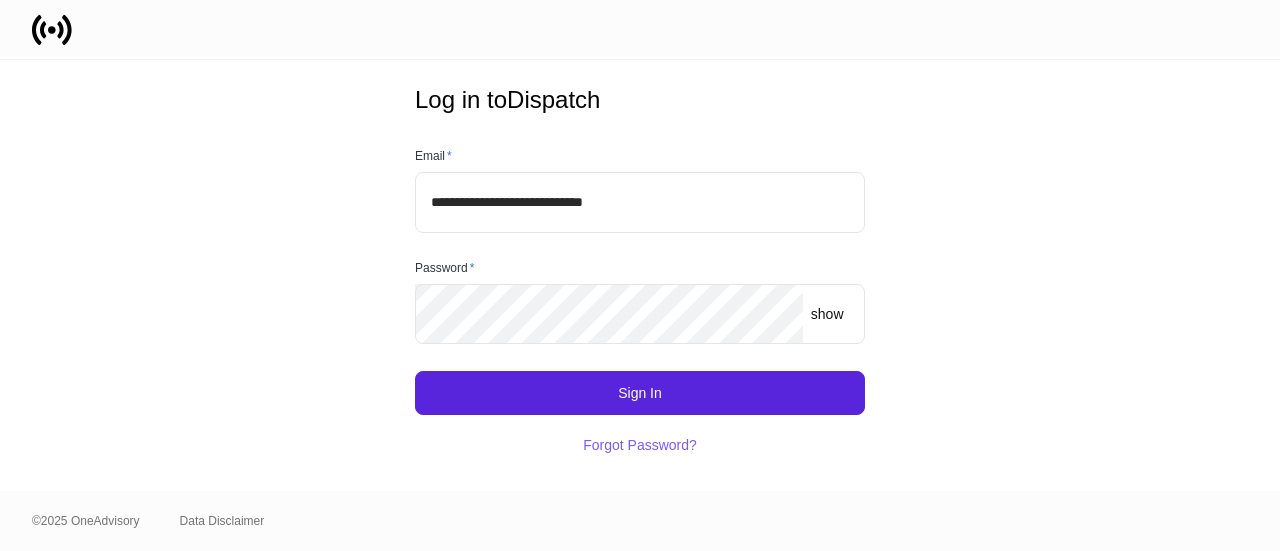 scroll, scrollTop: 0, scrollLeft: 0, axis: both 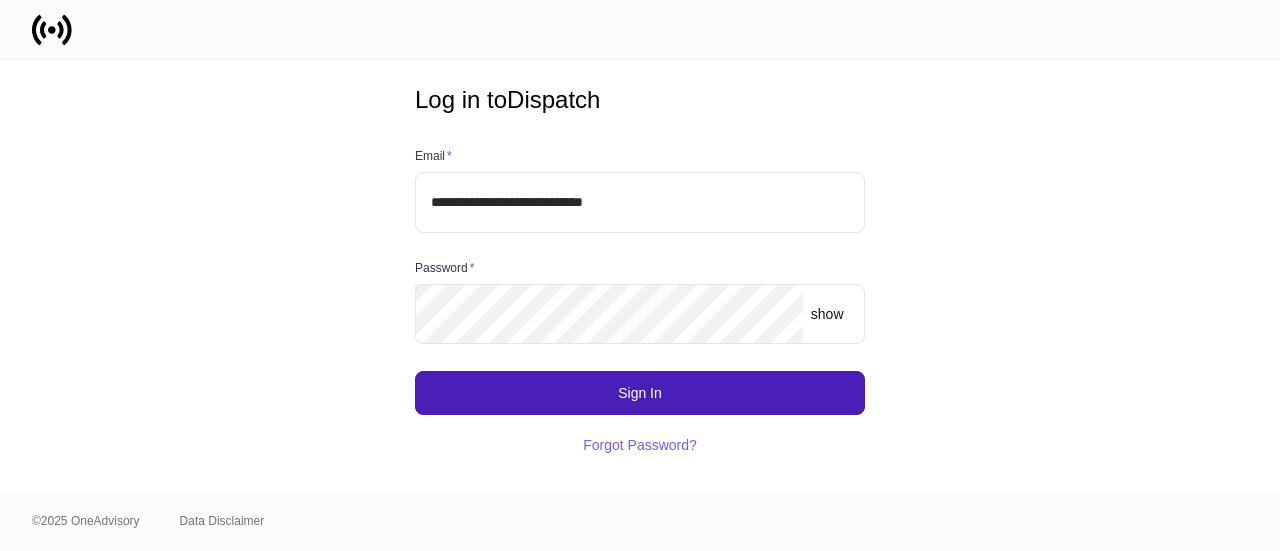 click on "Sign In" at bounding box center [640, 393] 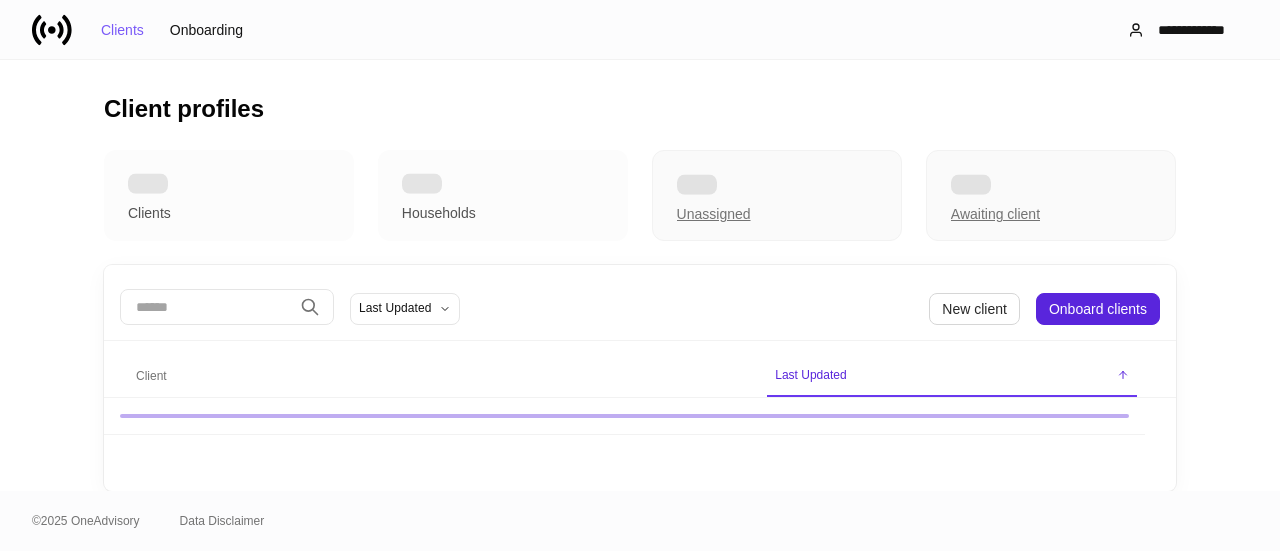 scroll, scrollTop: 0, scrollLeft: 0, axis: both 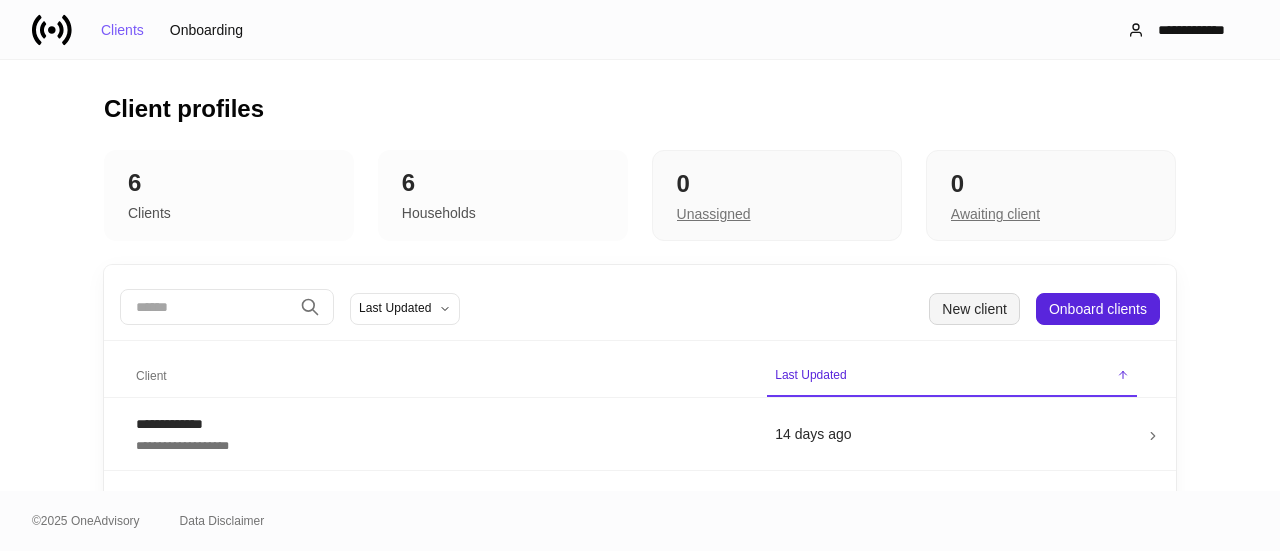 click on "New client" at bounding box center (974, 309) 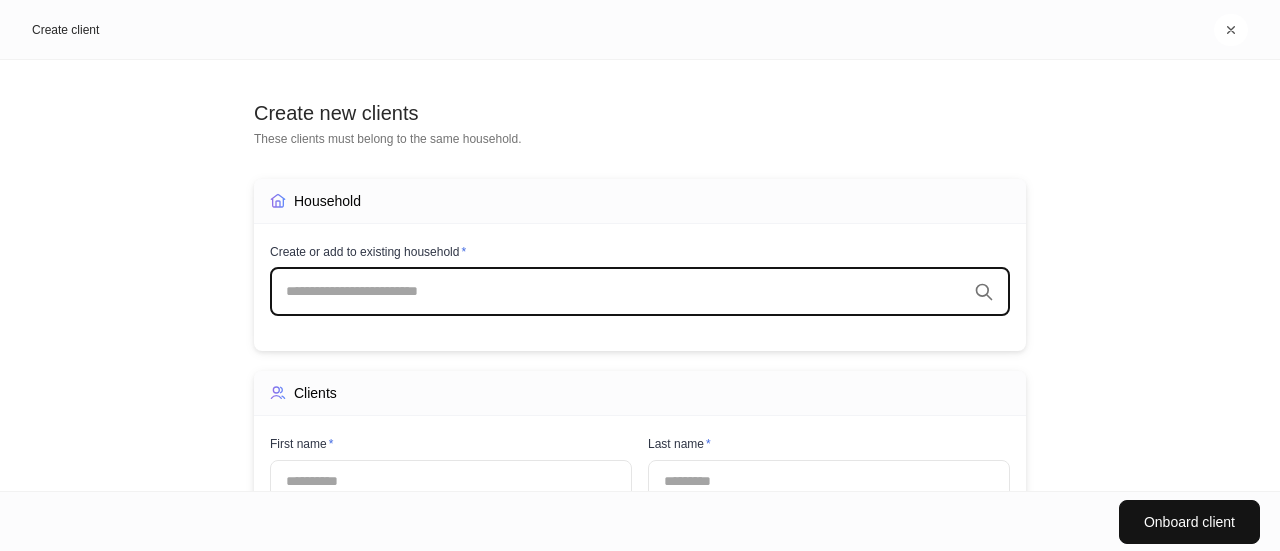 scroll, scrollTop: 203, scrollLeft: 0, axis: vertical 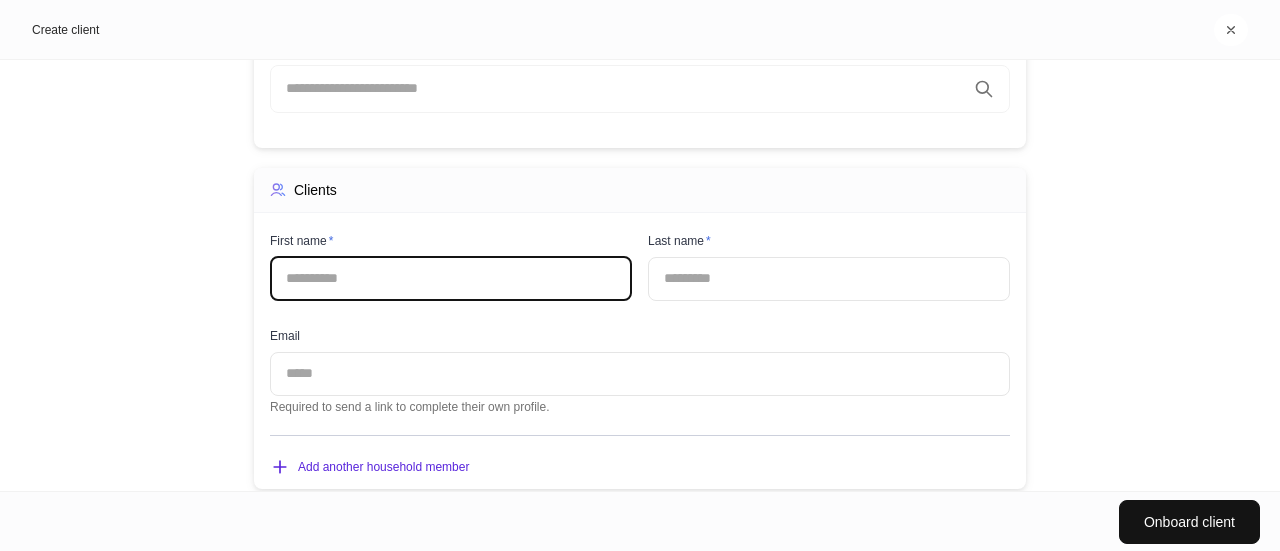 click at bounding box center (451, 279) 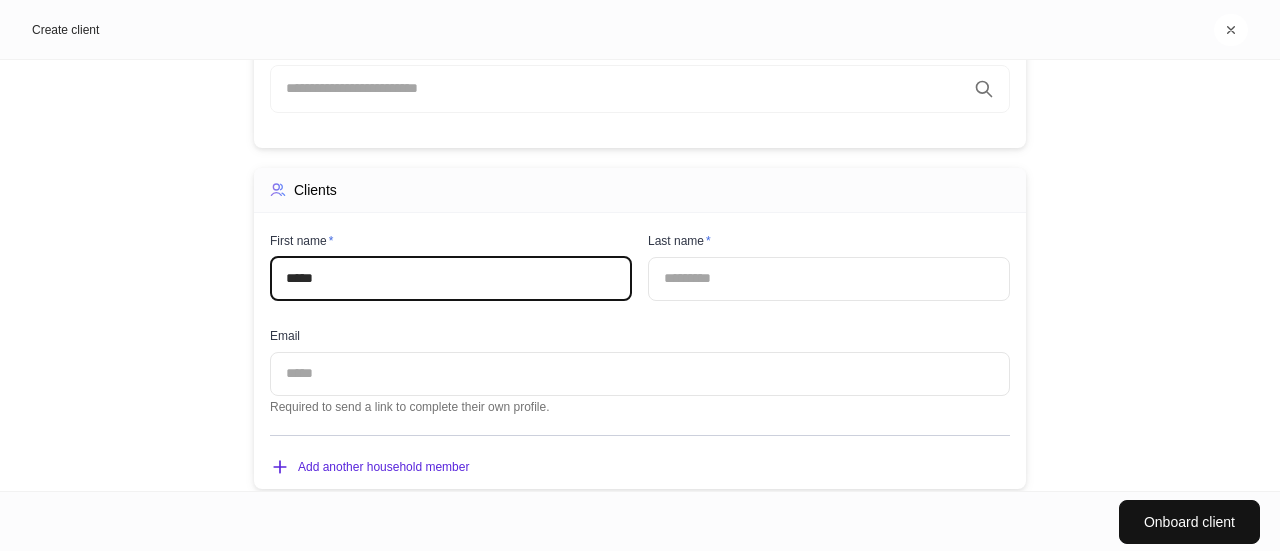 type on "*****" 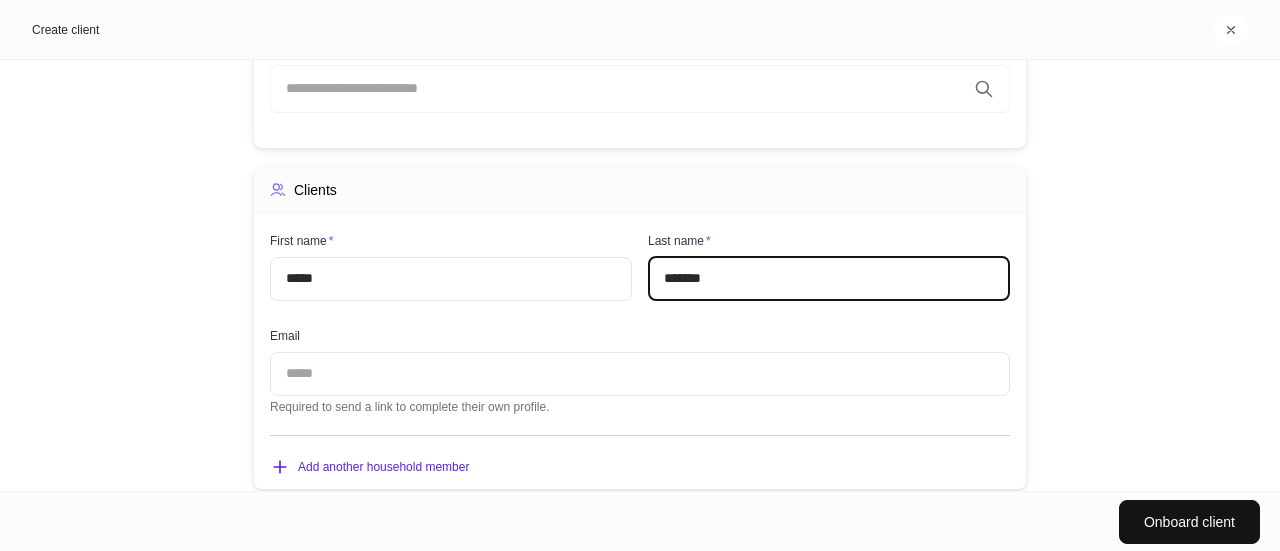 type on "*******" 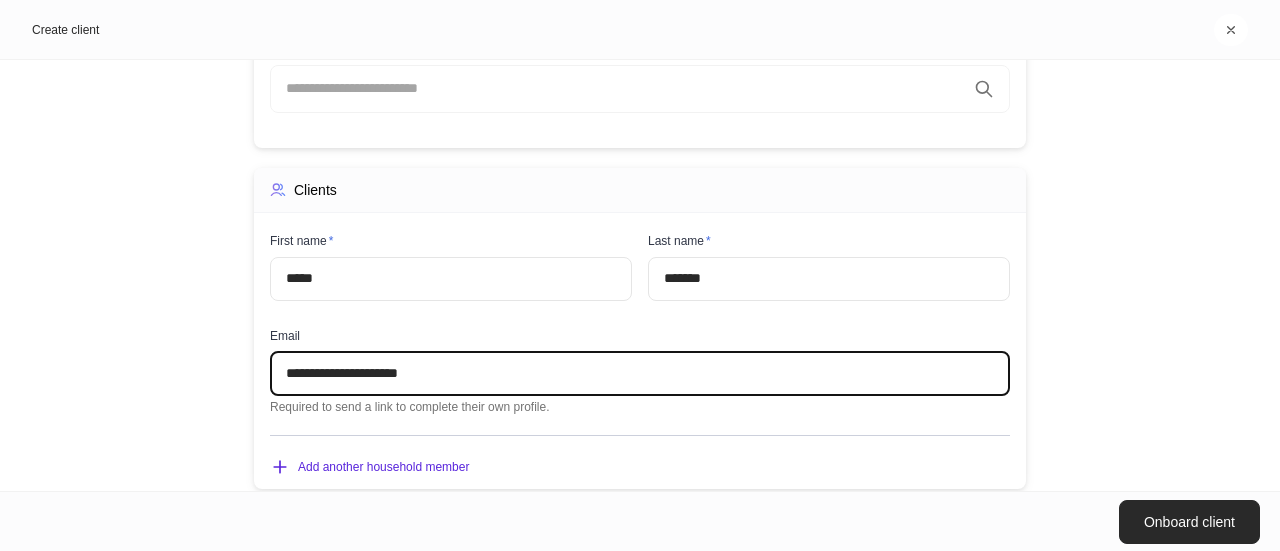 type on "**********" 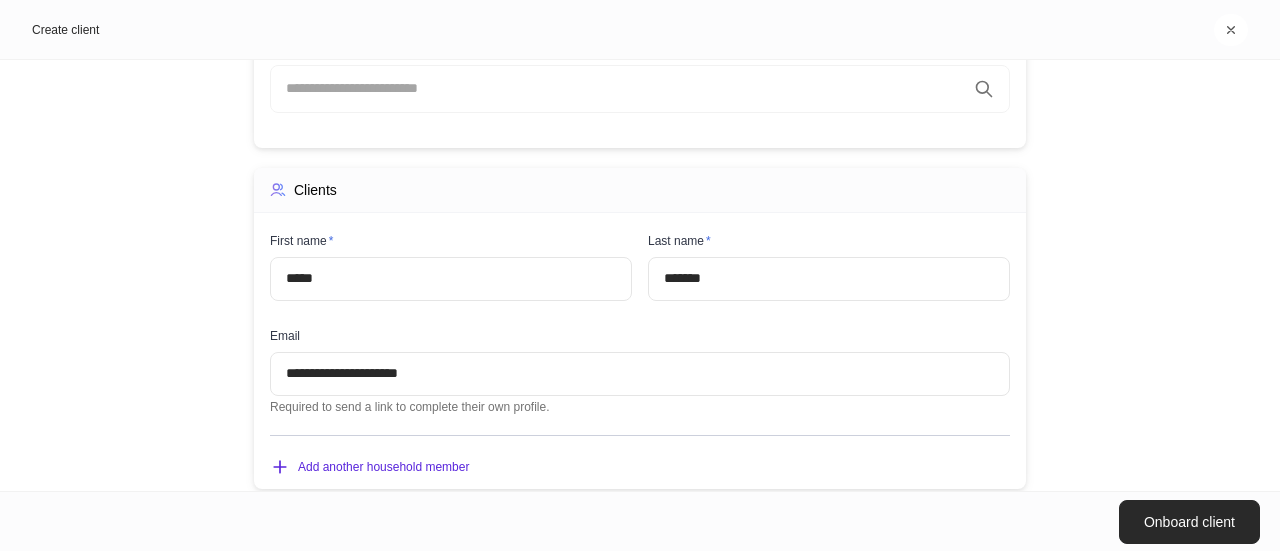 click on "Onboard client" at bounding box center (1189, 522) 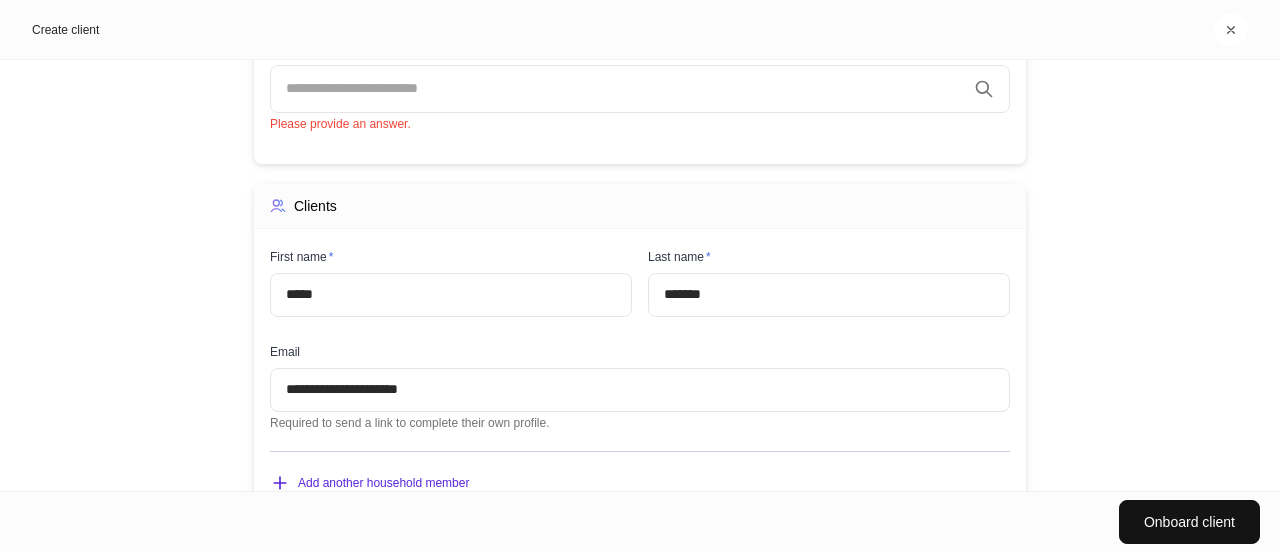 click at bounding box center [626, 89] 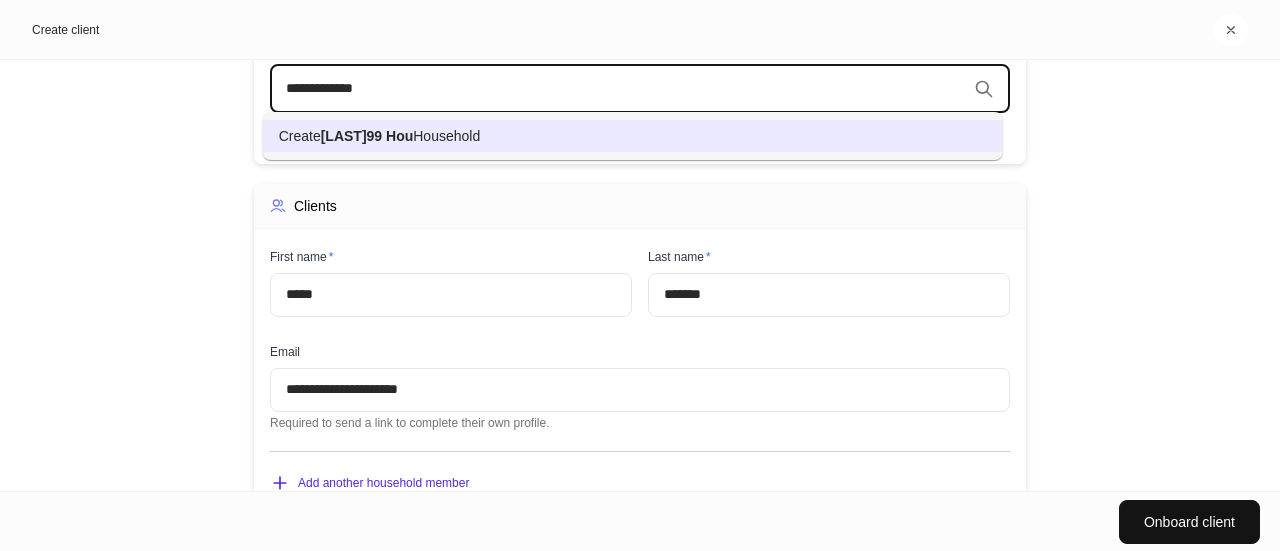 click on "Create  [LAST]99   Hou  Household" at bounding box center (633, 136) 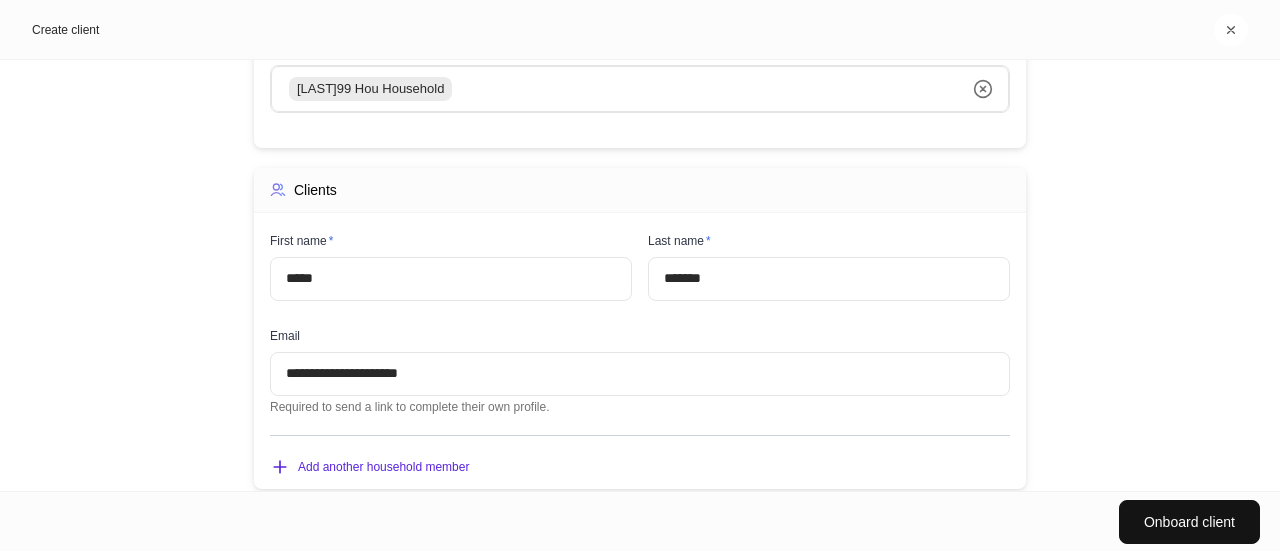 click 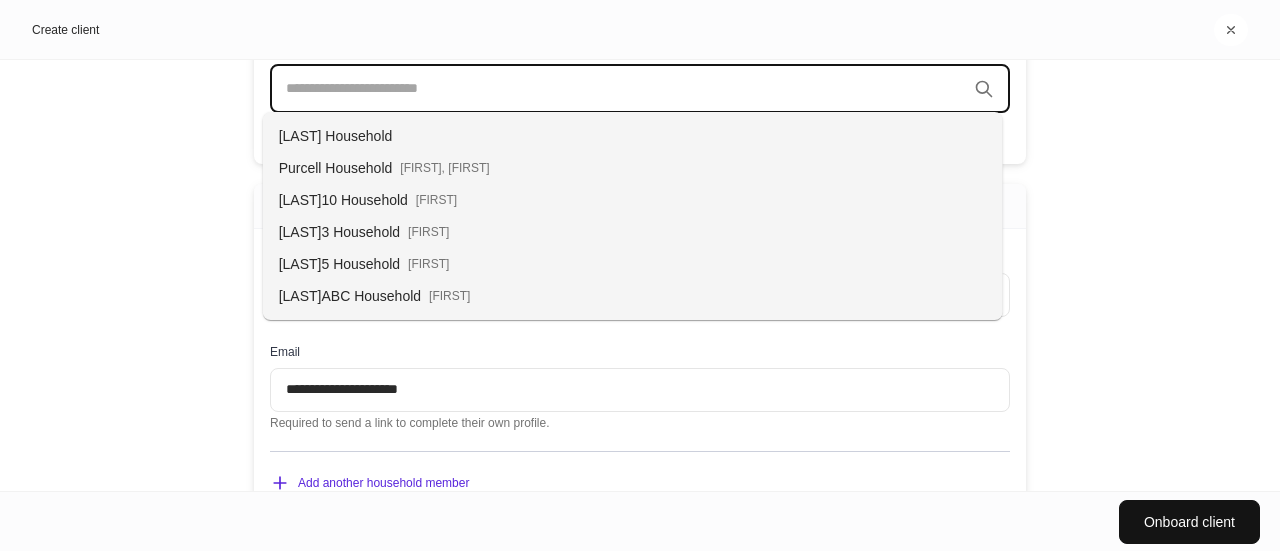 click at bounding box center (626, 89) 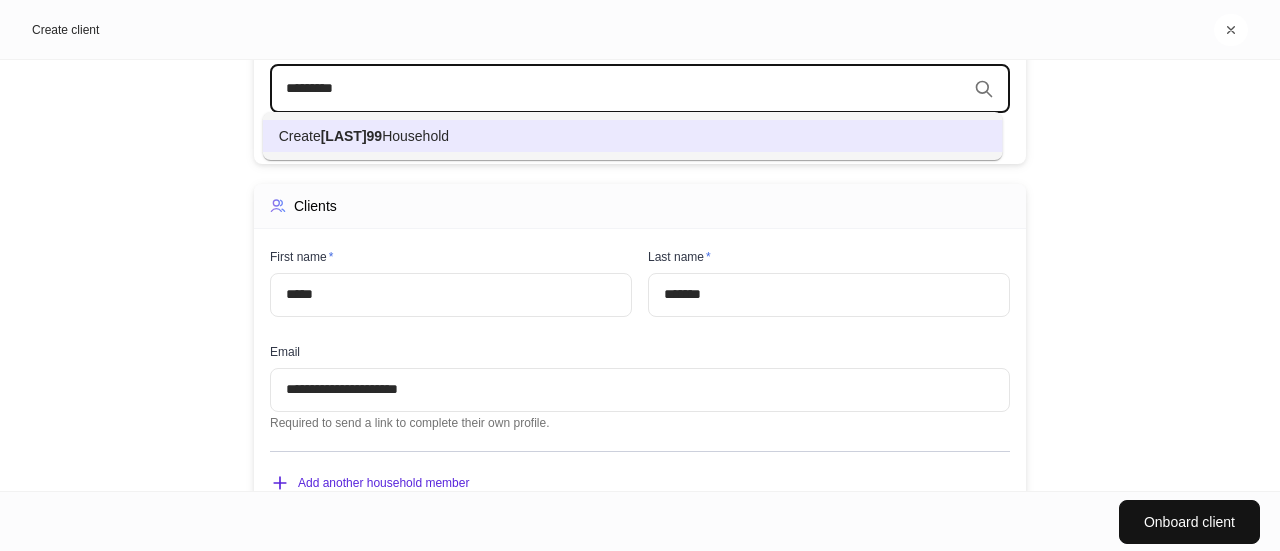 click on "Create  [LAST]99  Household" at bounding box center (633, 136) 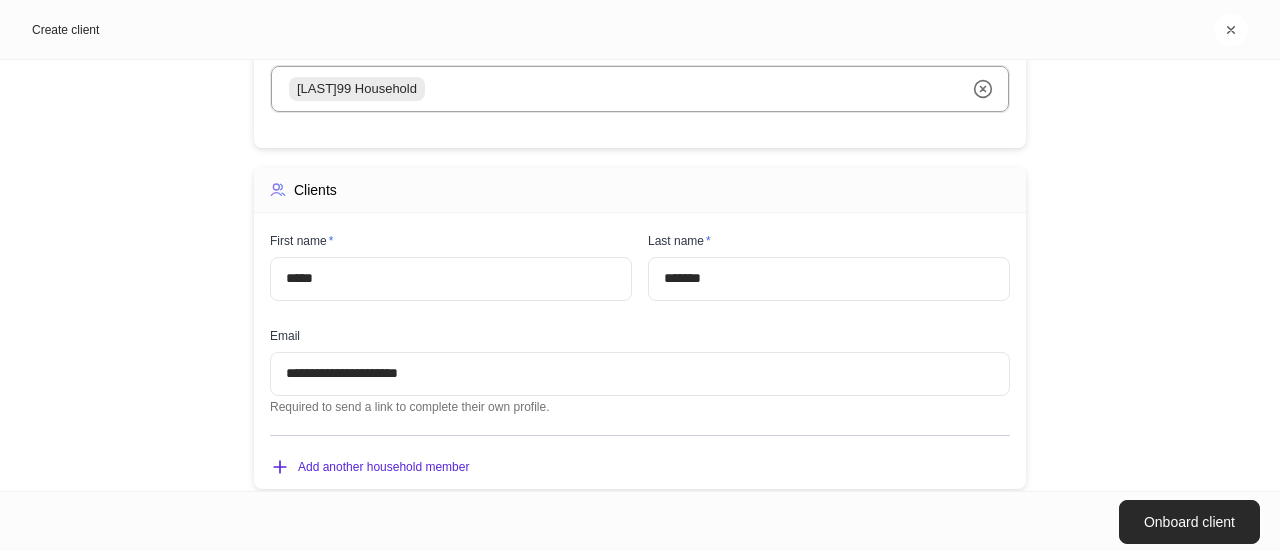 click on "Onboard client" at bounding box center [1189, 522] 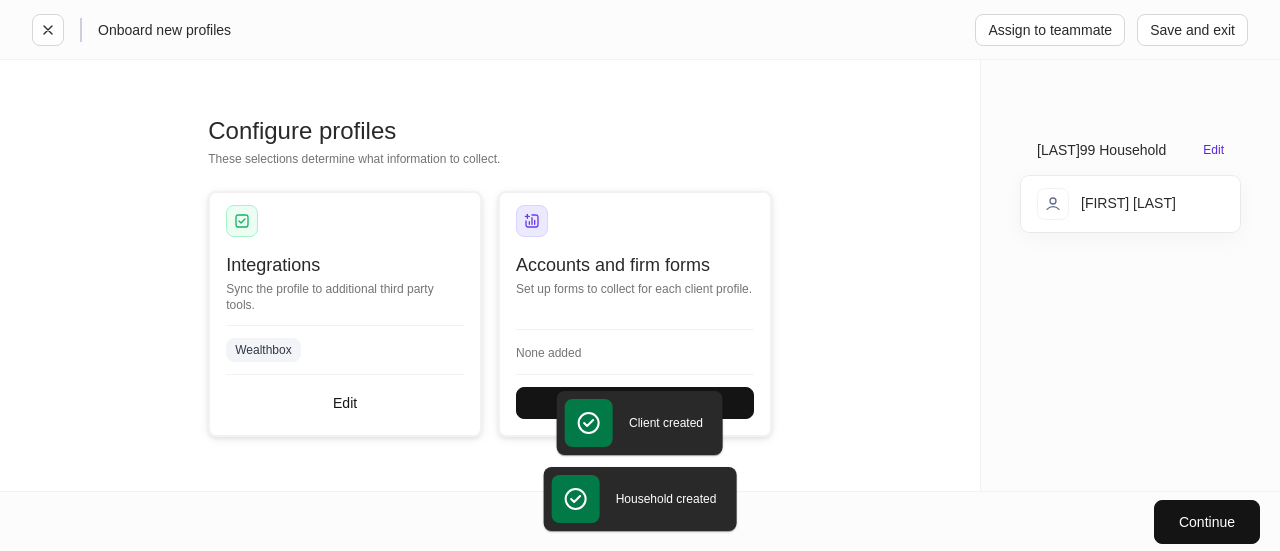 click on "Configure profiles These selections determine what information to collect. Integrations Sync the profile to additional third party tools. Wealthbox Edit Accounts and firm forms Set up forms to collect for each client profile. None added Set up" at bounding box center [490, 275] 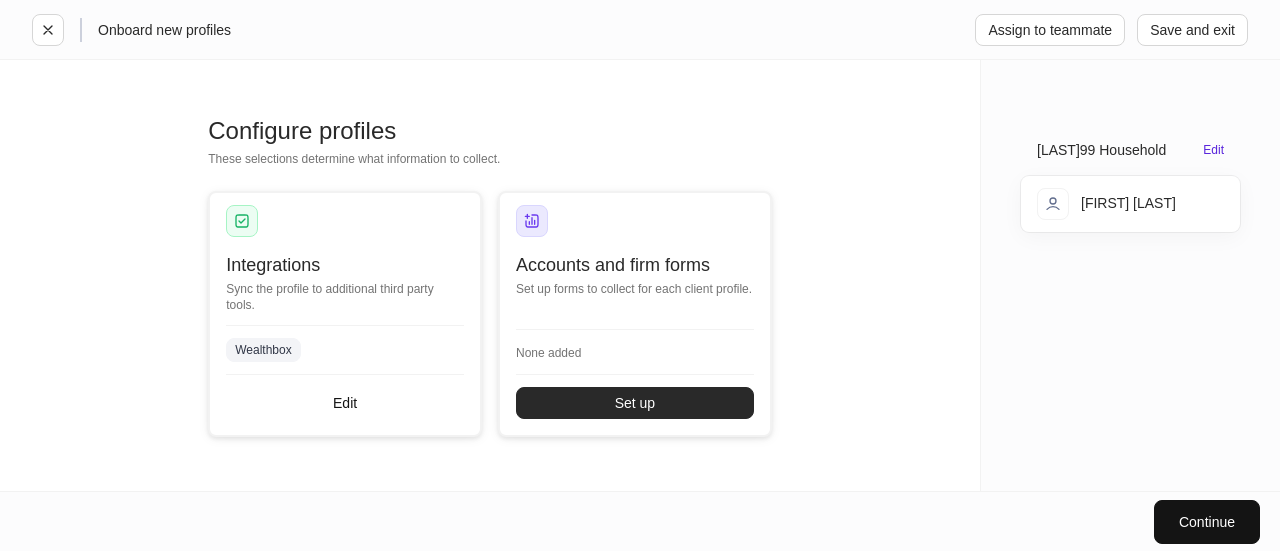 click on "Set up" at bounding box center [635, 403] 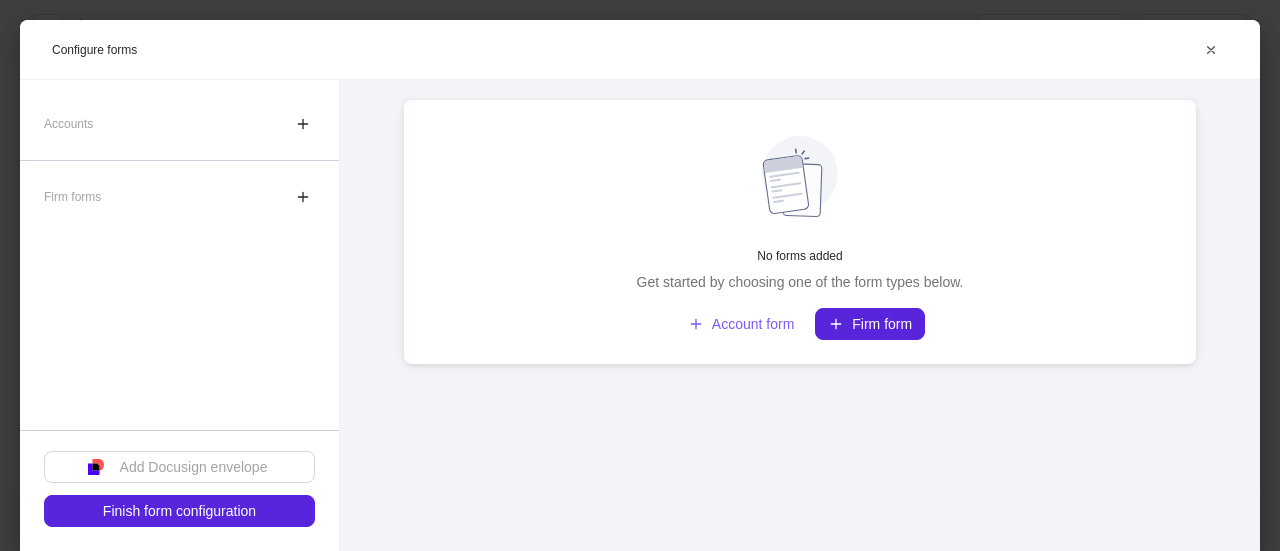 click on "Firm forms" at bounding box center [179, 197] 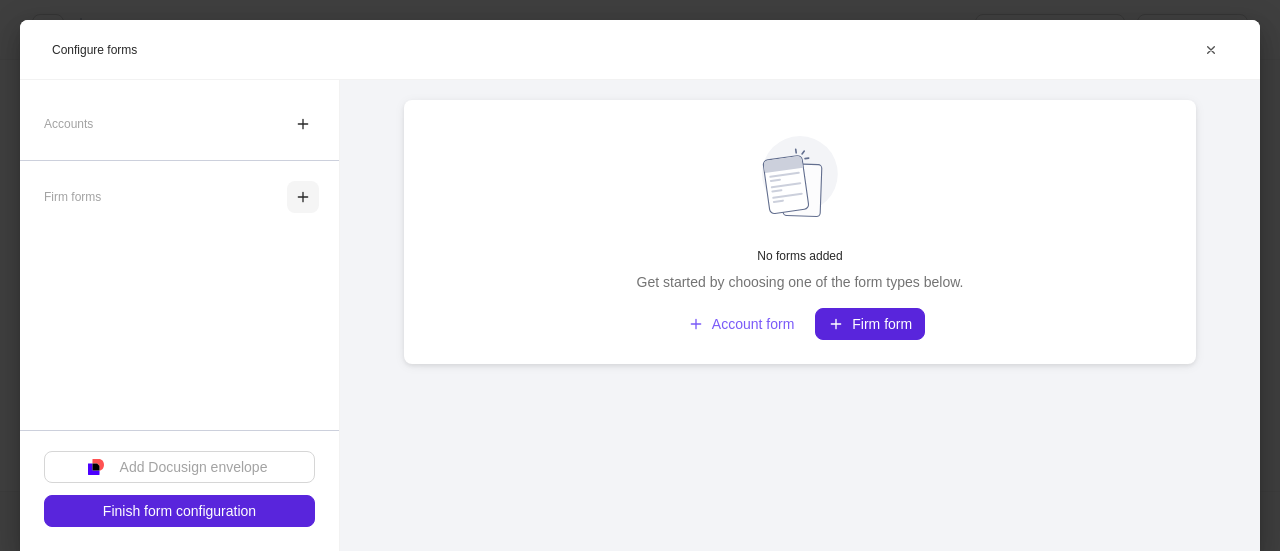 click 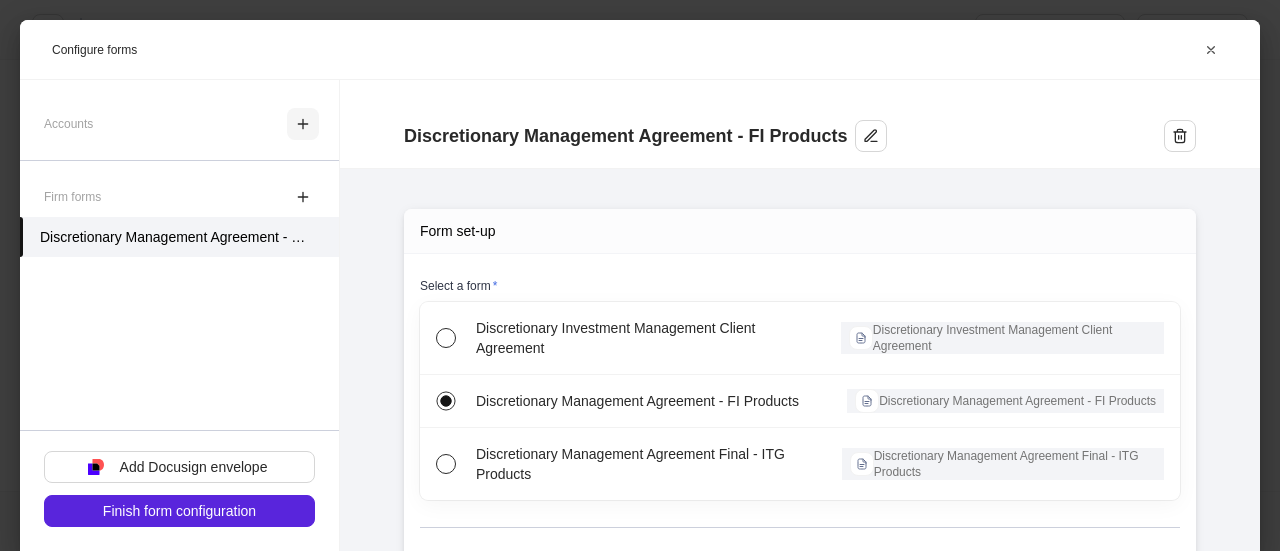 click 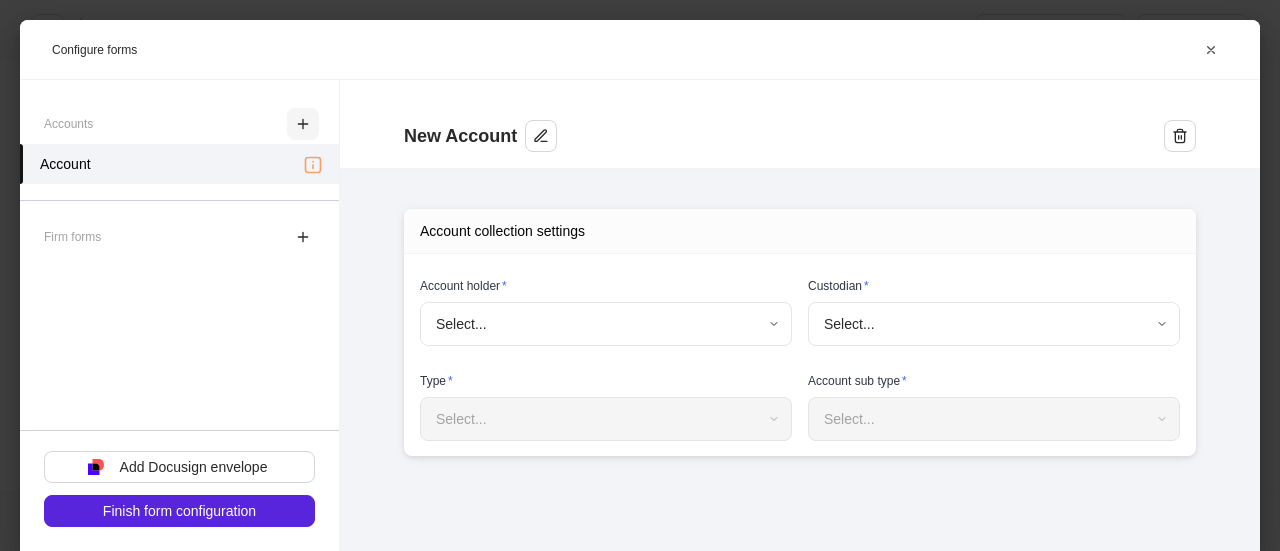 type on "**********" 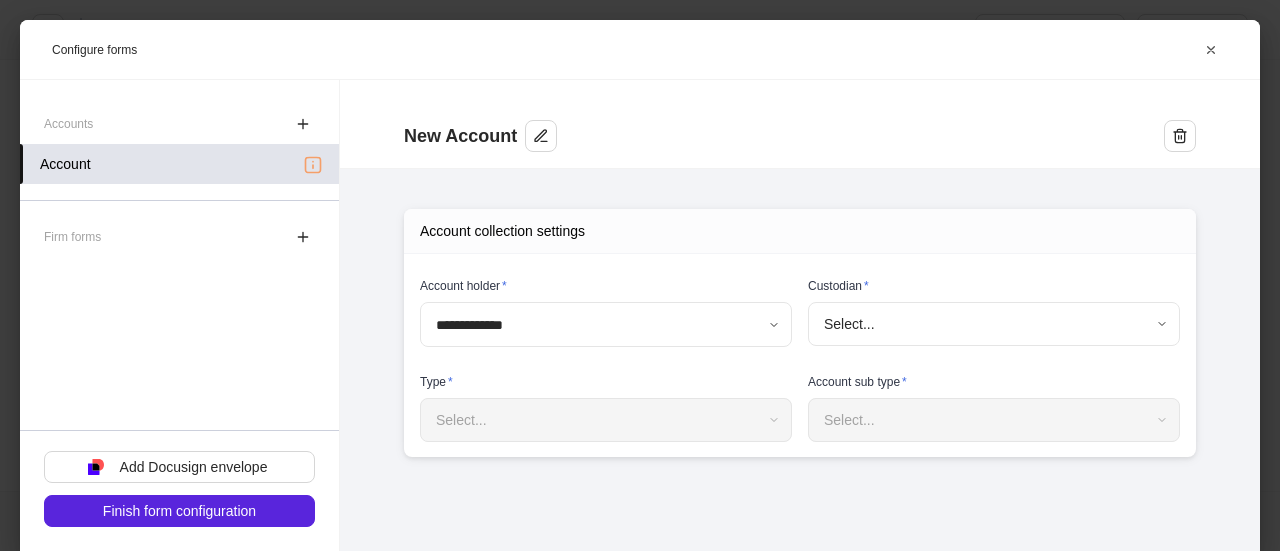 click on "Account" at bounding box center [179, 164] 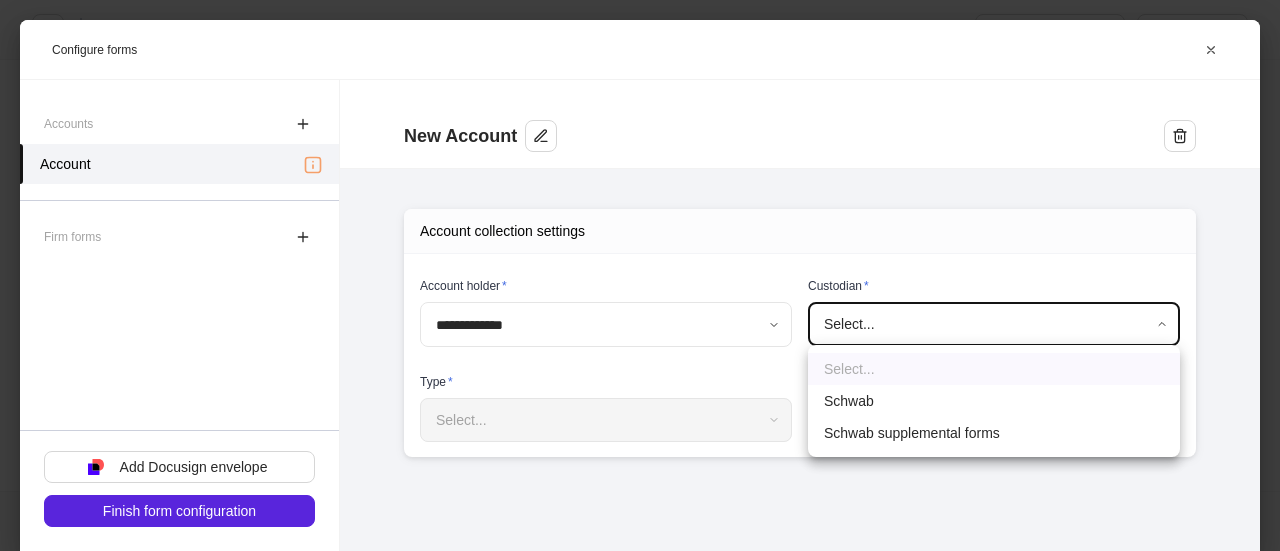 click on "**********" at bounding box center [640, 275] 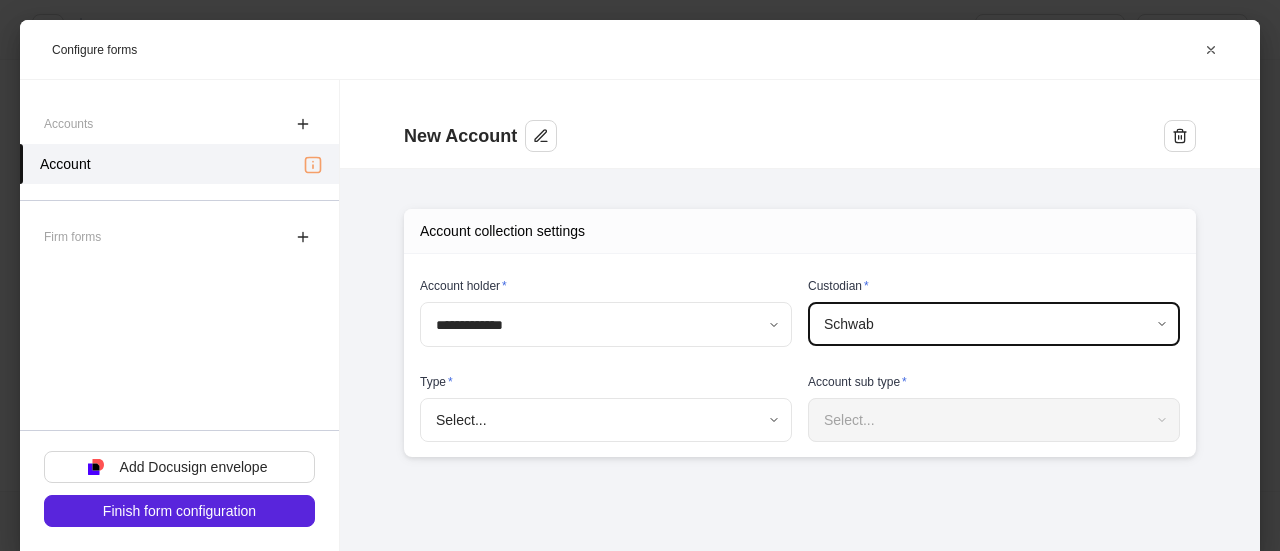 click on "**********" at bounding box center [640, 275] 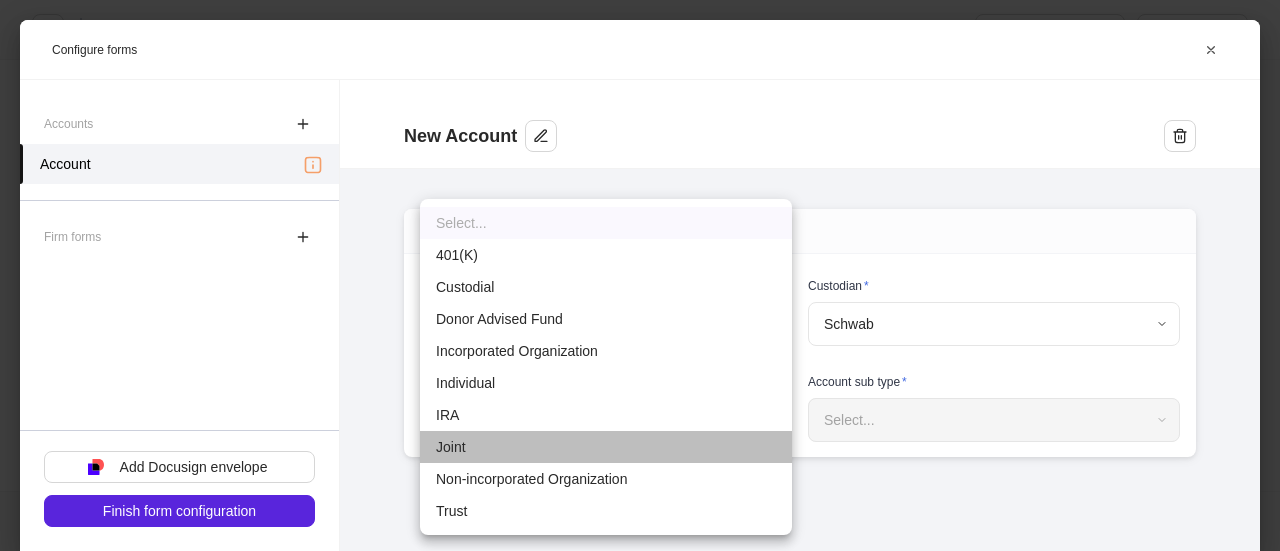 click on "Joint" at bounding box center [606, 447] 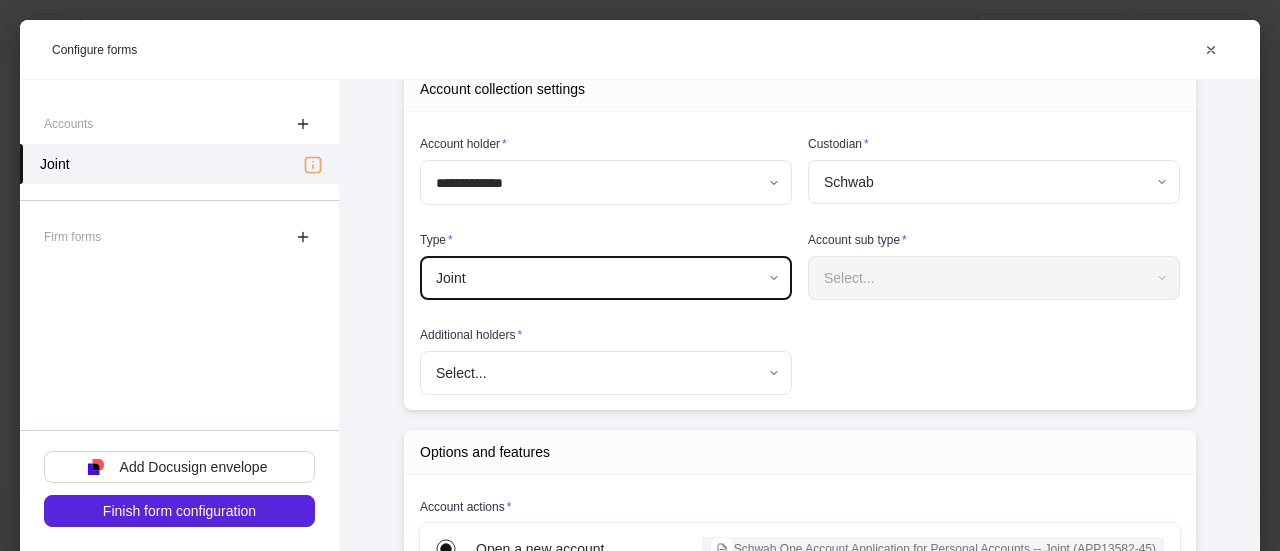 scroll, scrollTop: 142, scrollLeft: 0, axis: vertical 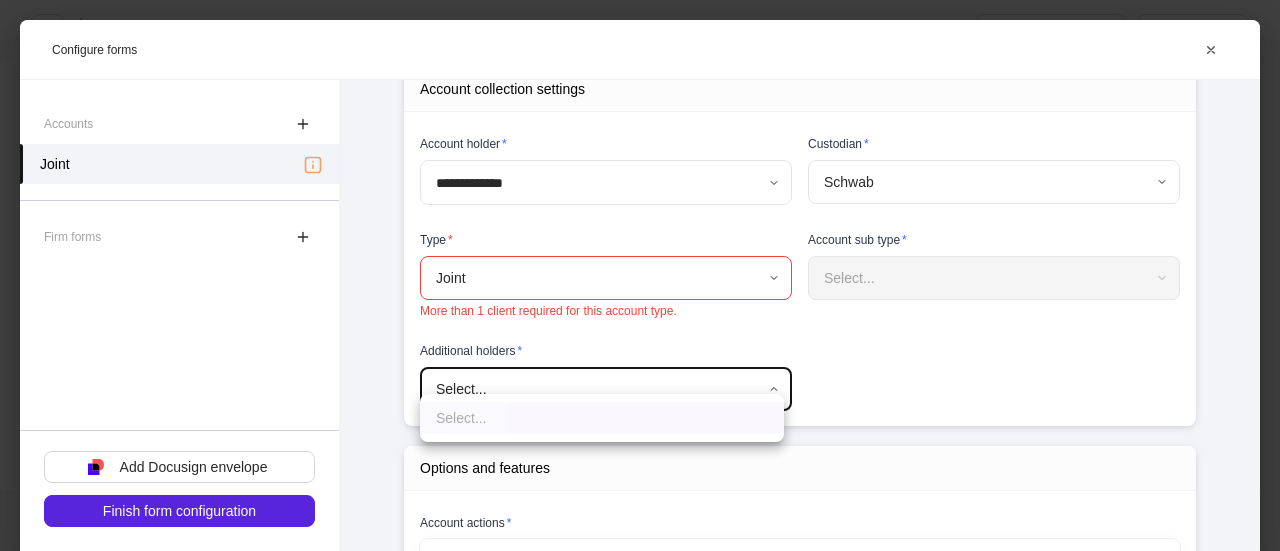 click on "**********" at bounding box center [640, 275] 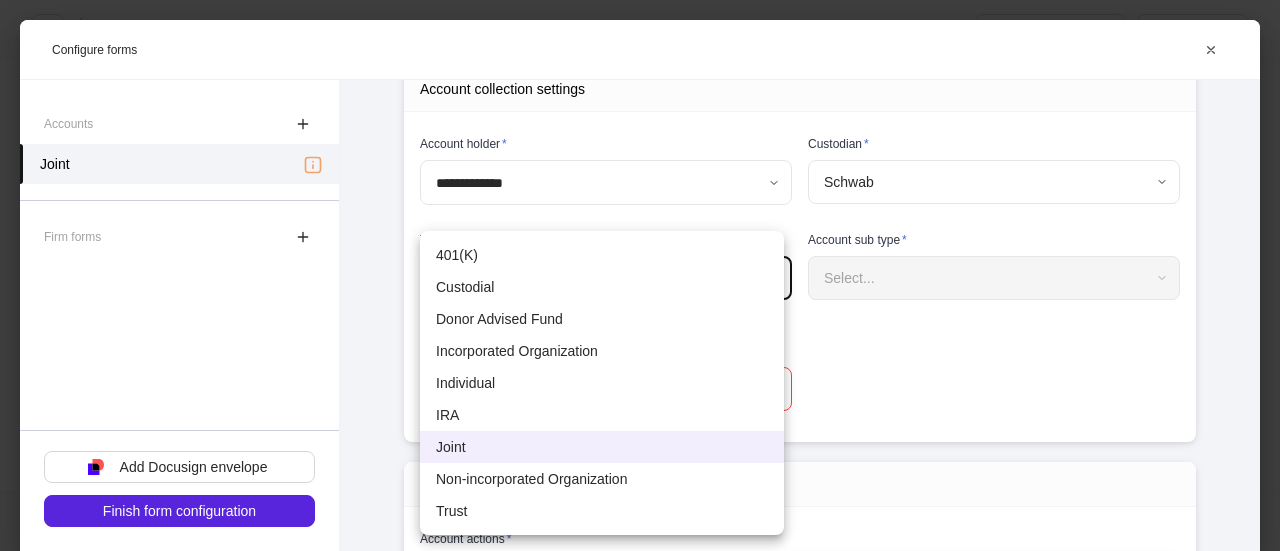 click on "**********" at bounding box center [640, 275] 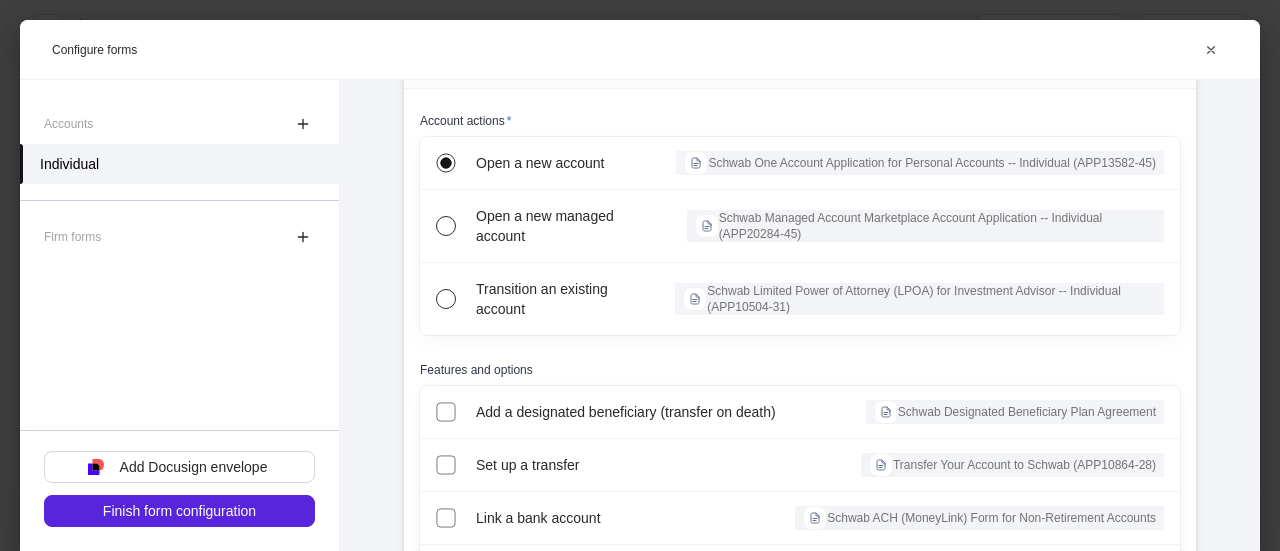 scroll, scrollTop: 432, scrollLeft: 0, axis: vertical 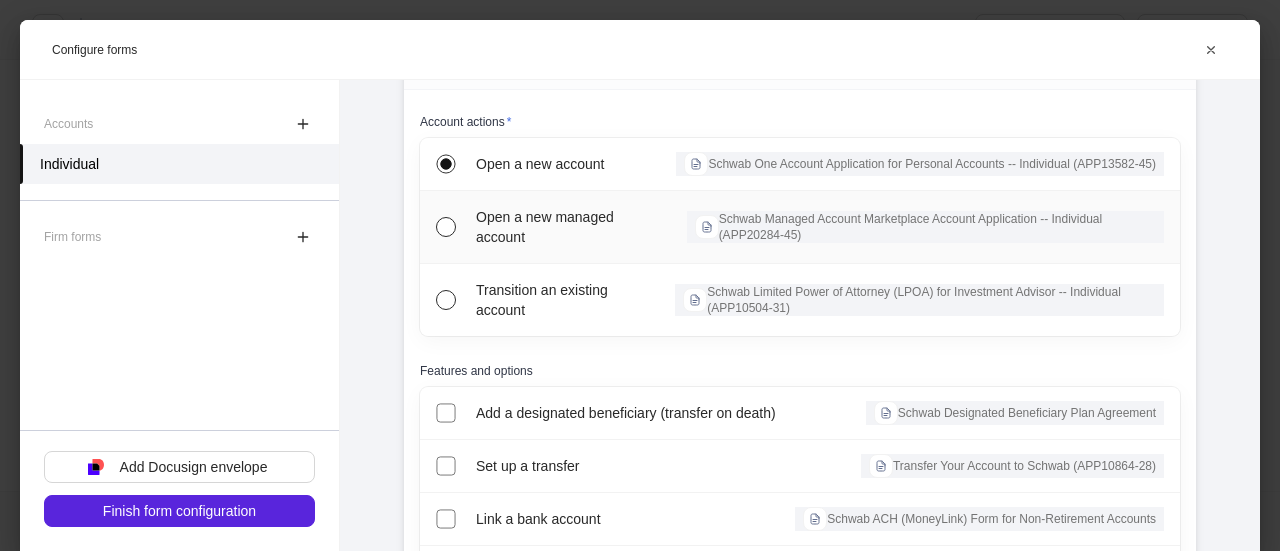 click on "Open a new managed account" at bounding box center [565, 227] 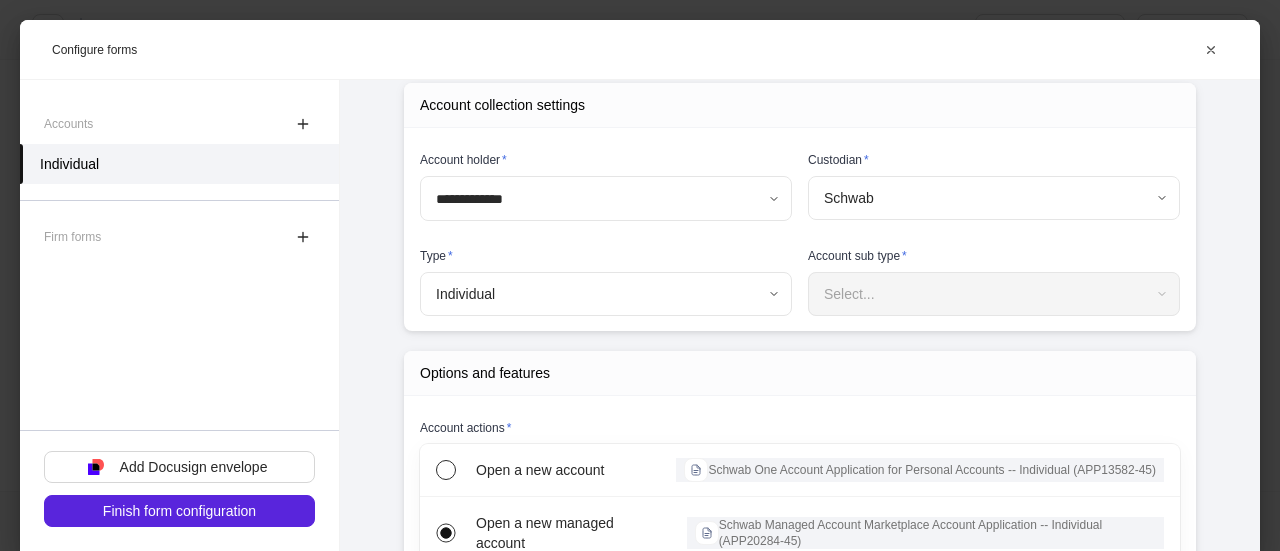 scroll, scrollTop: 124, scrollLeft: 0, axis: vertical 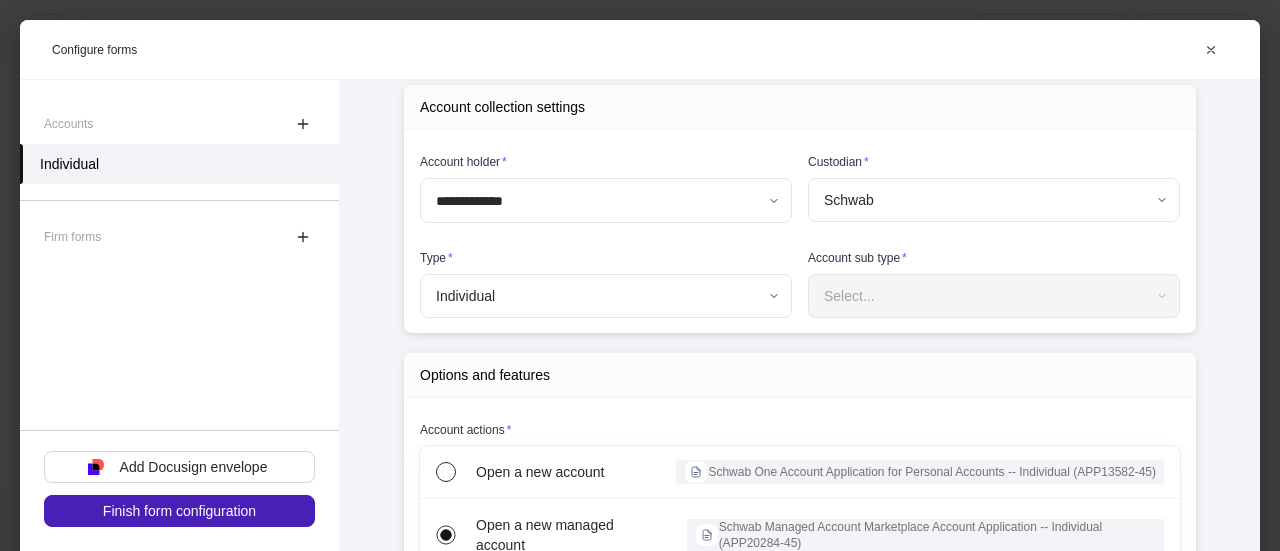 click on "Finish form configuration" at bounding box center (179, 511) 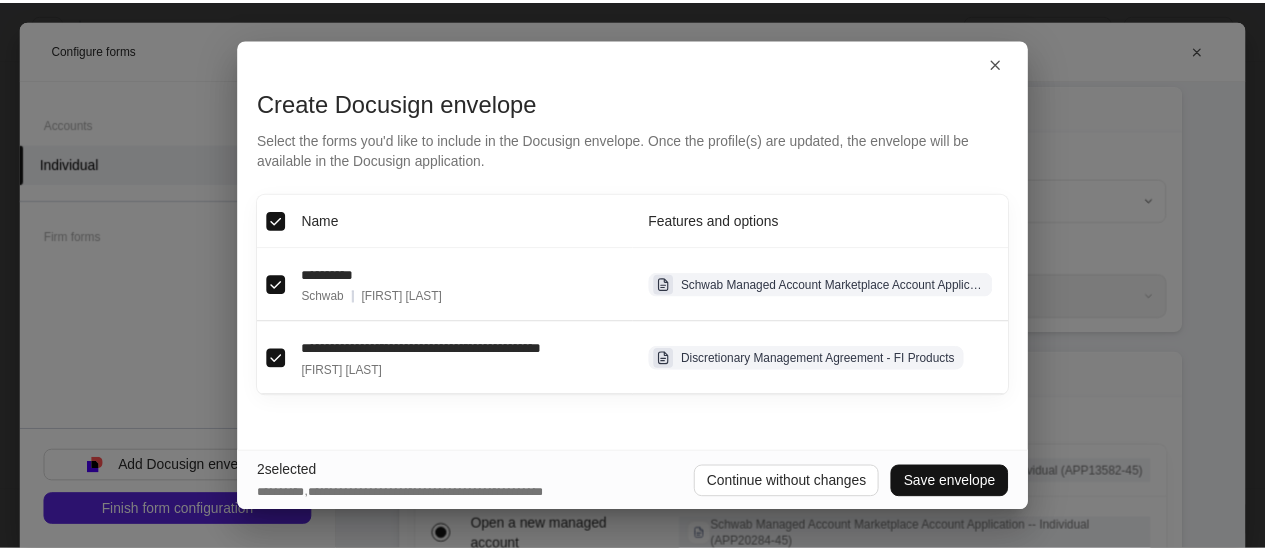 scroll, scrollTop: 4, scrollLeft: 0, axis: vertical 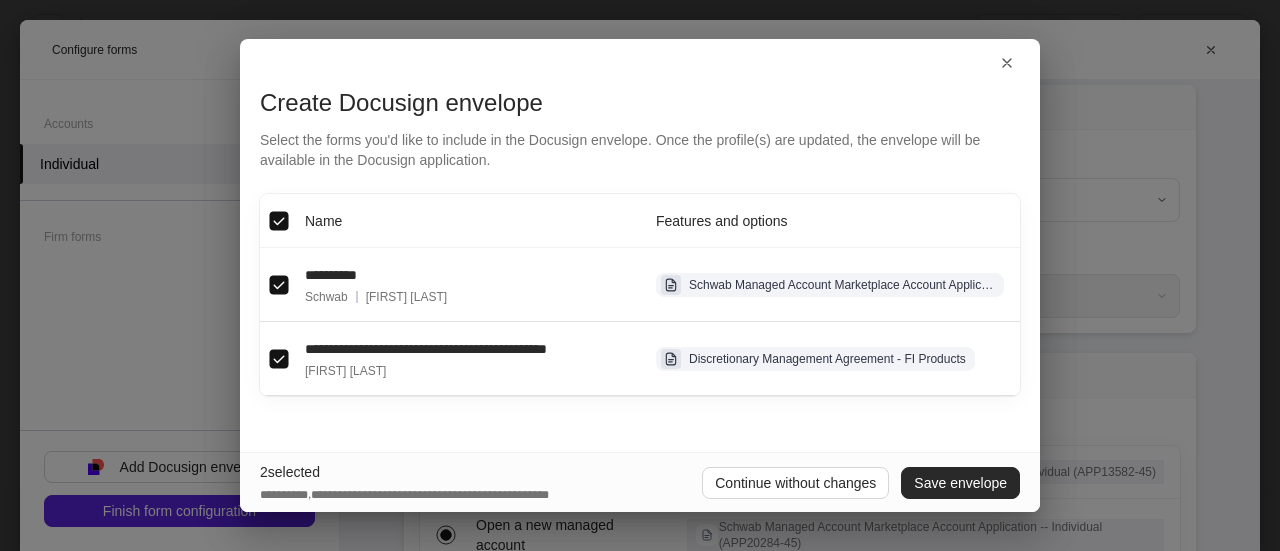 click on "Save envelope" at bounding box center [960, 483] 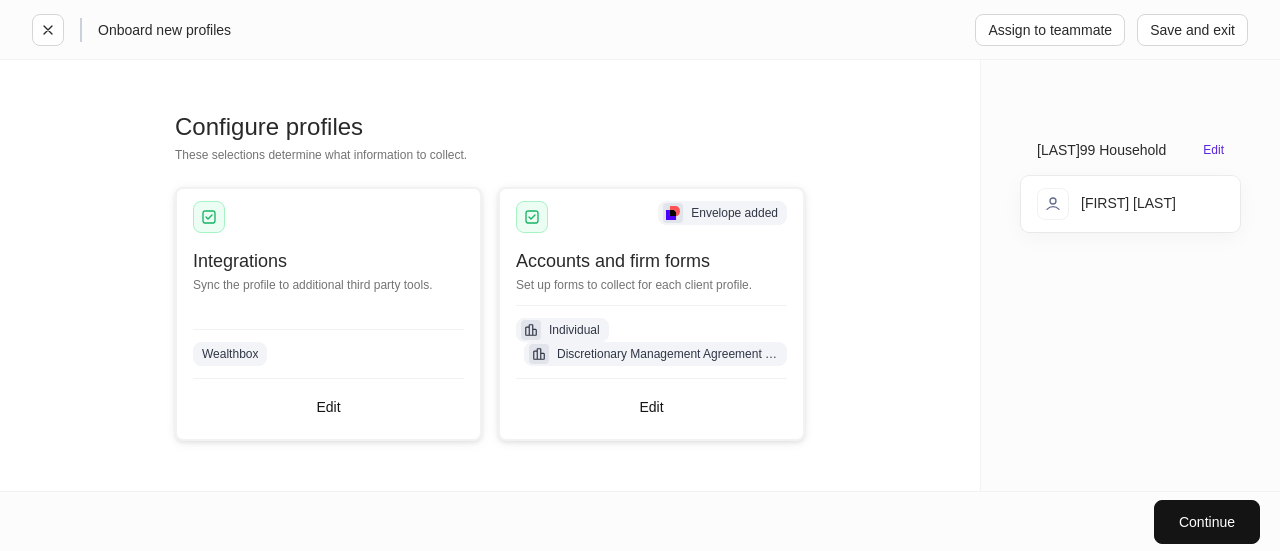 click on "Configure profiles These selections determine what information to collect. Integrations Sync the profile to additional third party tools. Wealthbox Edit Envelope added Accounts and firm forms Set up forms to collect for each client profile. Individual Discretionary Management Agreement - FI Products Edit" at bounding box center (490, 275) 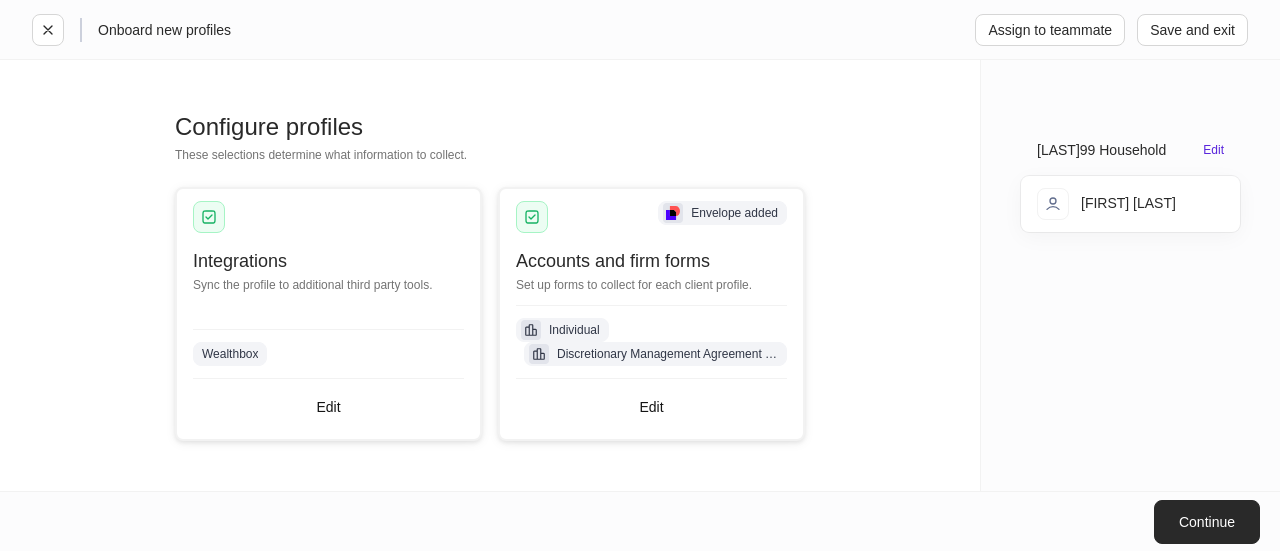 click on "Continue" at bounding box center (1207, 522) 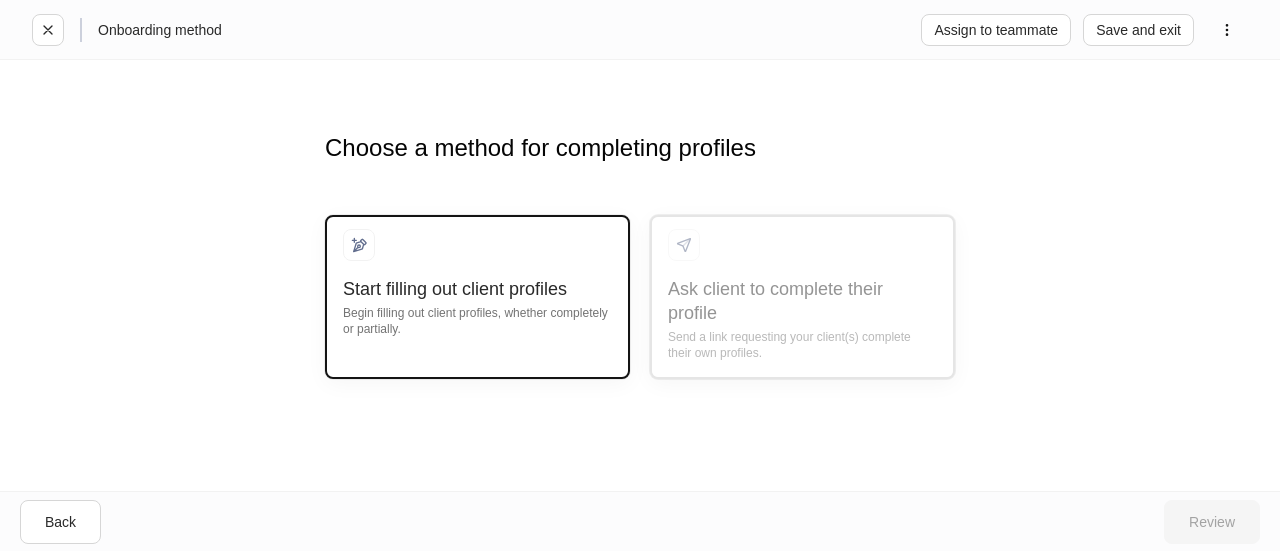 click on "Begin filling out client profiles, whether completely or partially." at bounding box center [477, 319] 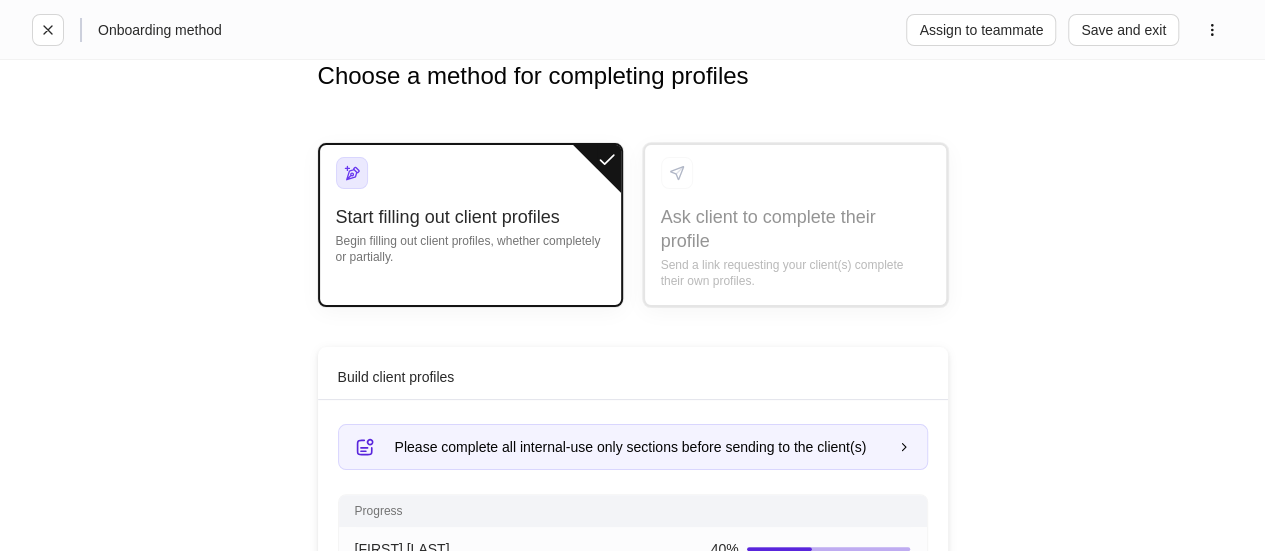 scroll, scrollTop: 159, scrollLeft: 0, axis: vertical 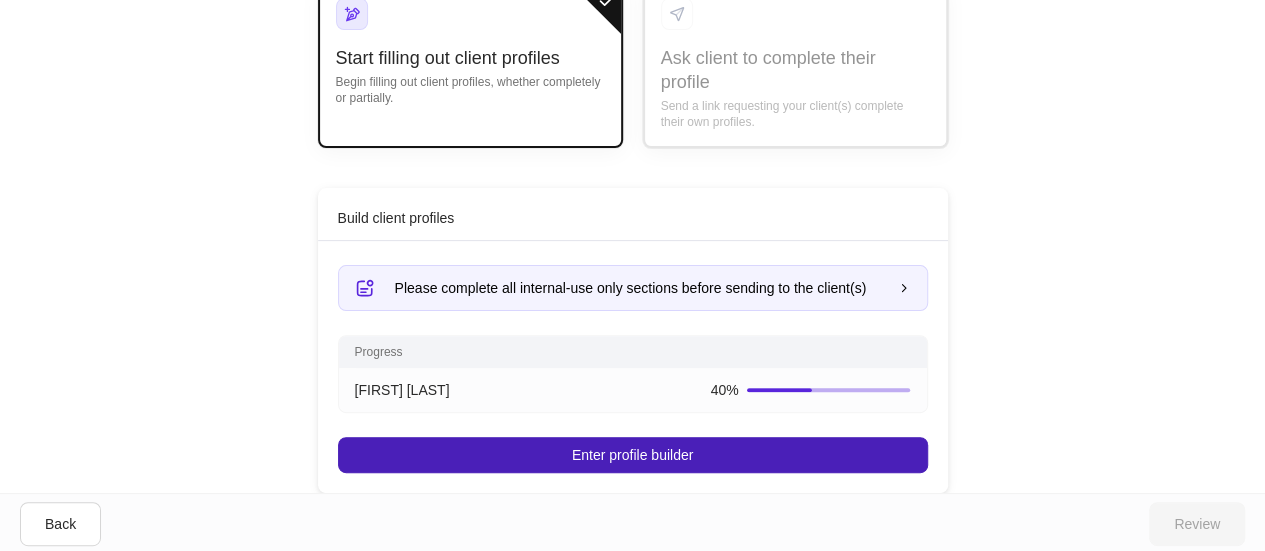 click on "Enter profile builder" at bounding box center (632, 455) 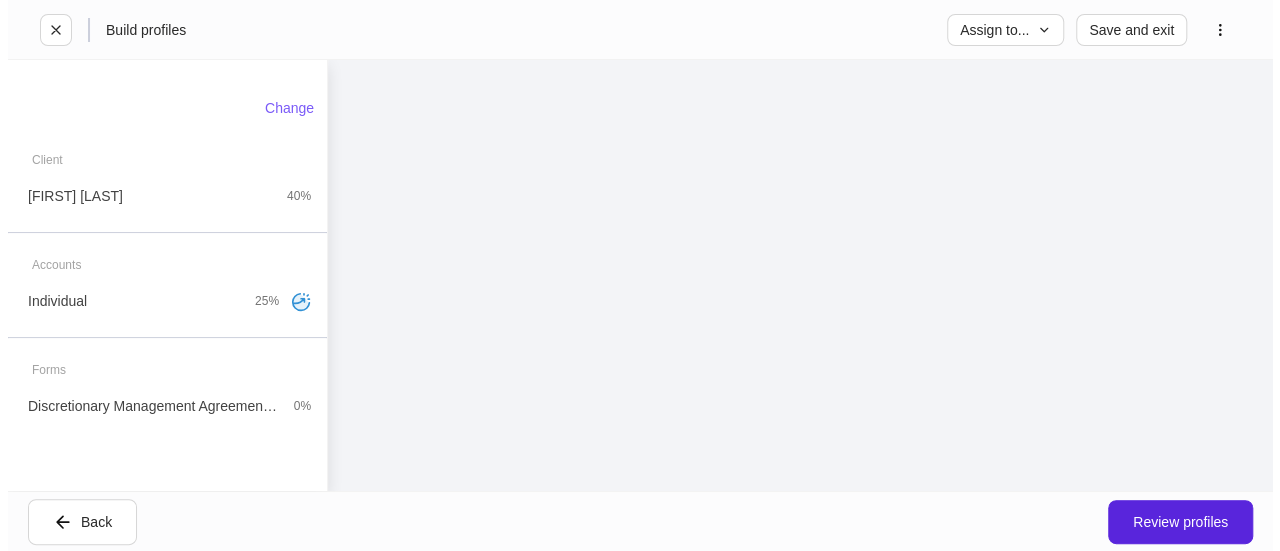 scroll, scrollTop: 0, scrollLeft: 0, axis: both 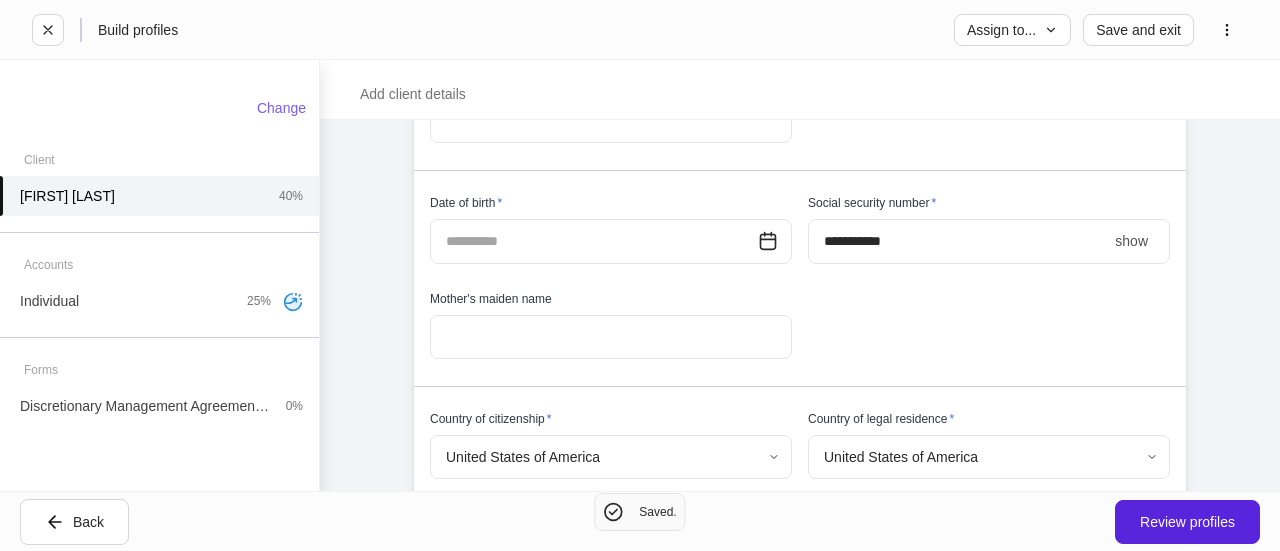 click at bounding box center (594, 241) 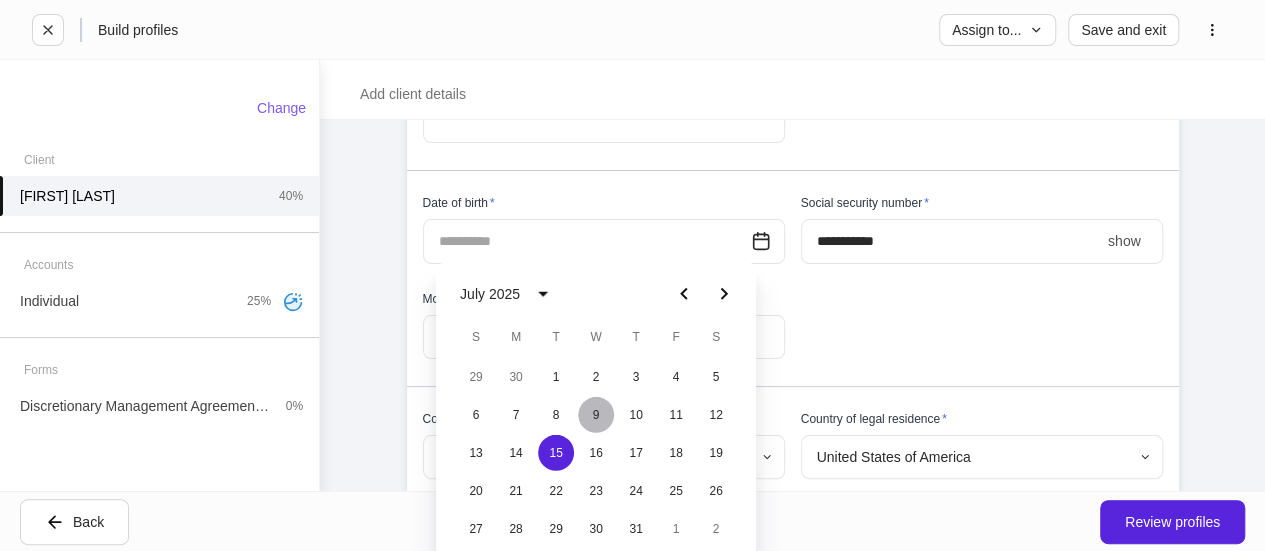 click on "9" at bounding box center (596, 415) 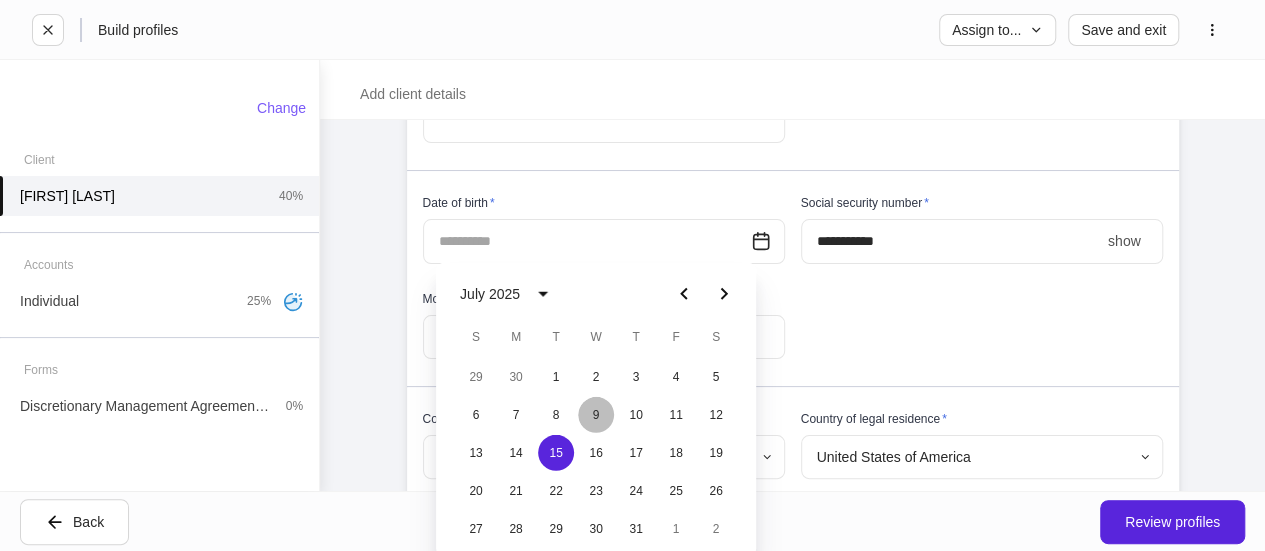 type on "**********" 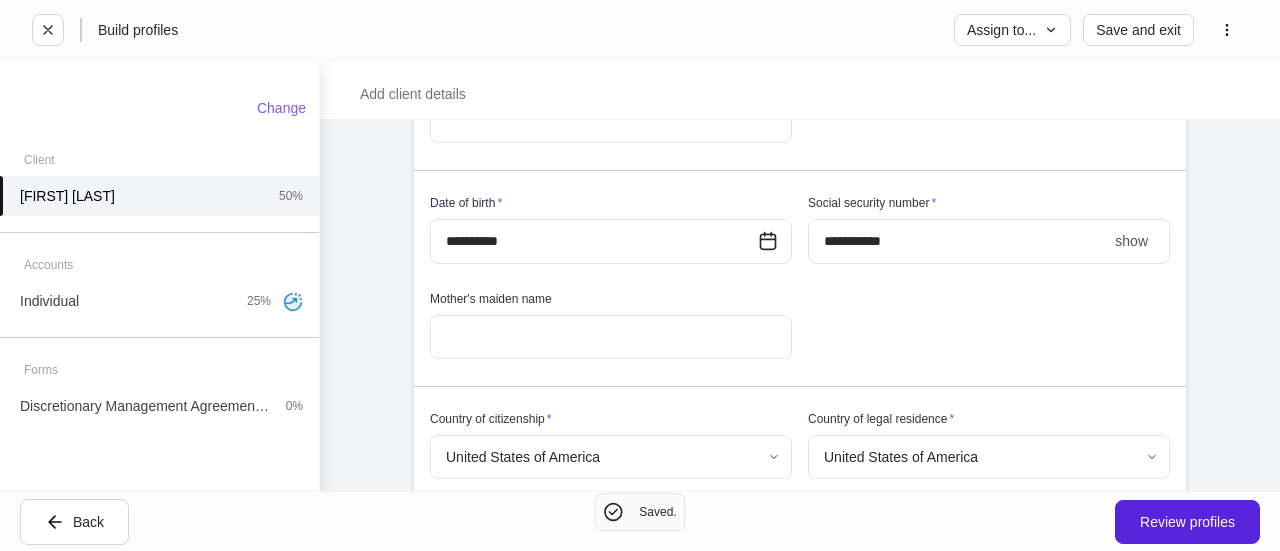click on "****" at bounding box center (957, 241) 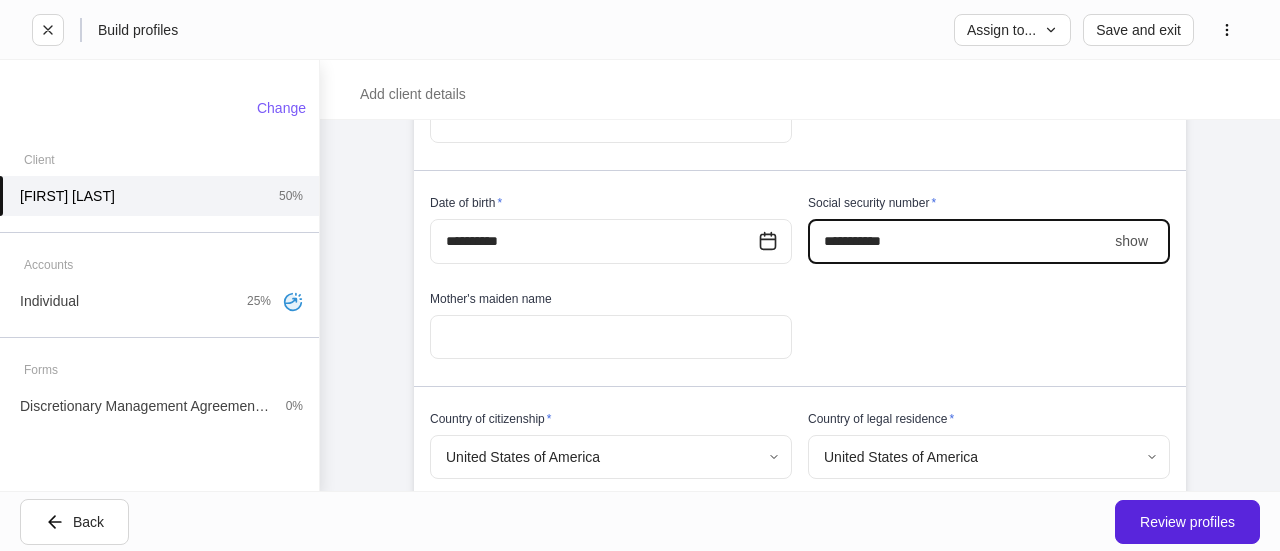 type on "**********" 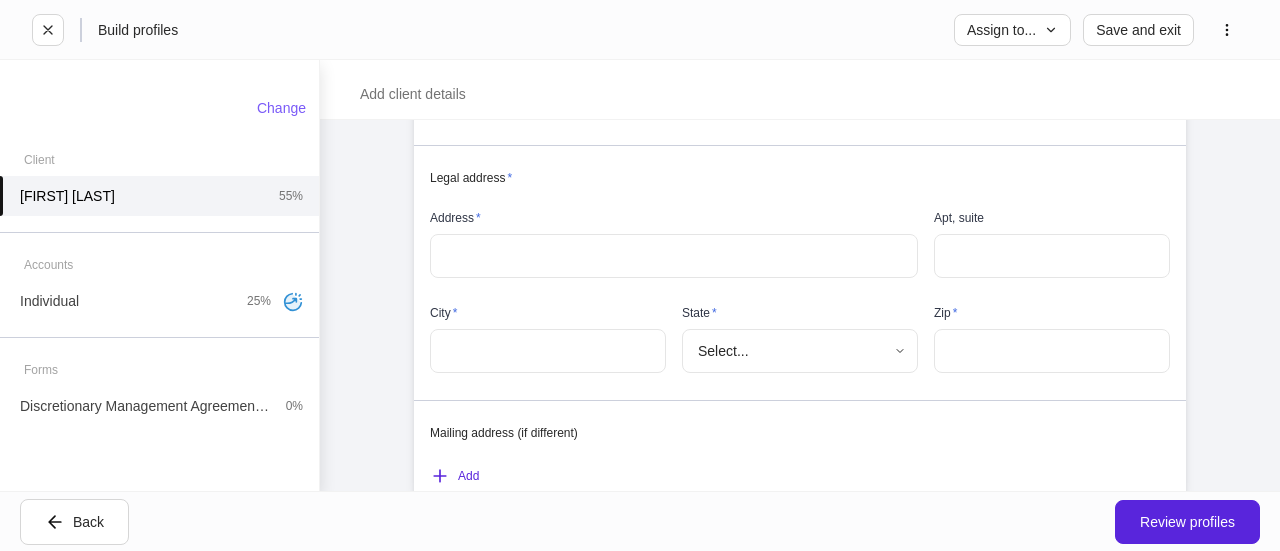 scroll, scrollTop: 1520, scrollLeft: 0, axis: vertical 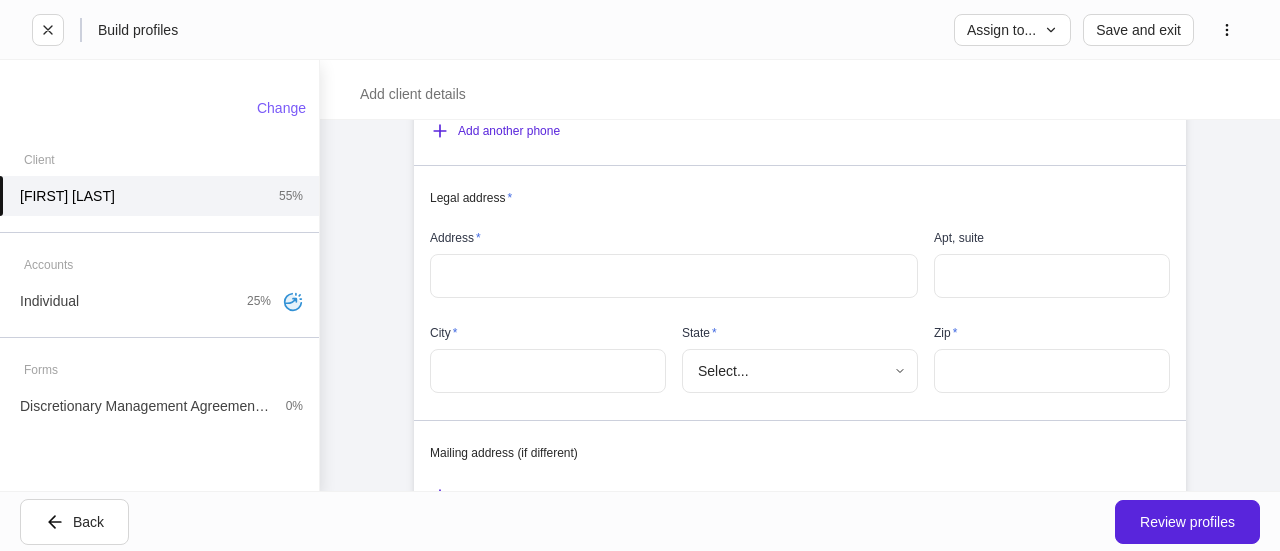 click on "​" at bounding box center [674, 276] 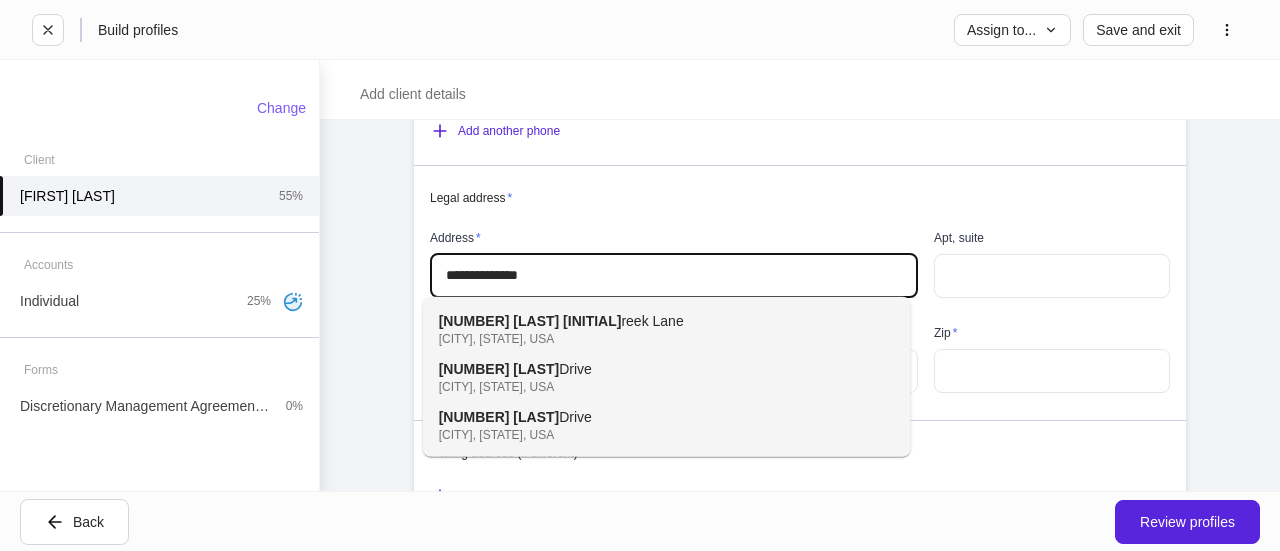 click on "[CITY], [STATE], USA" at bounding box center [645, 339] 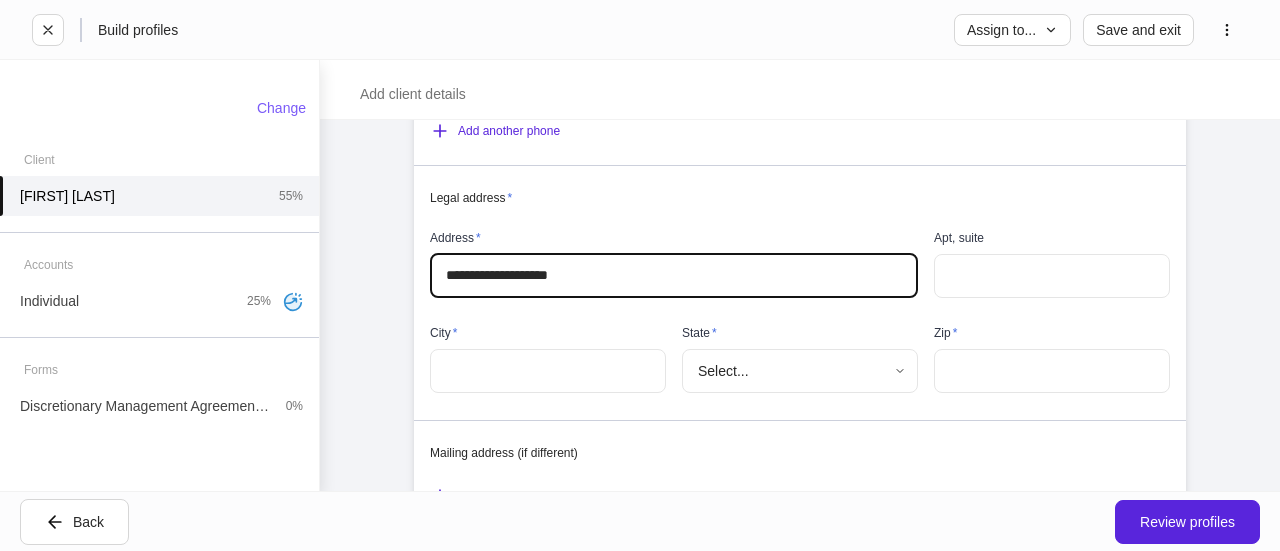 type on "**********" 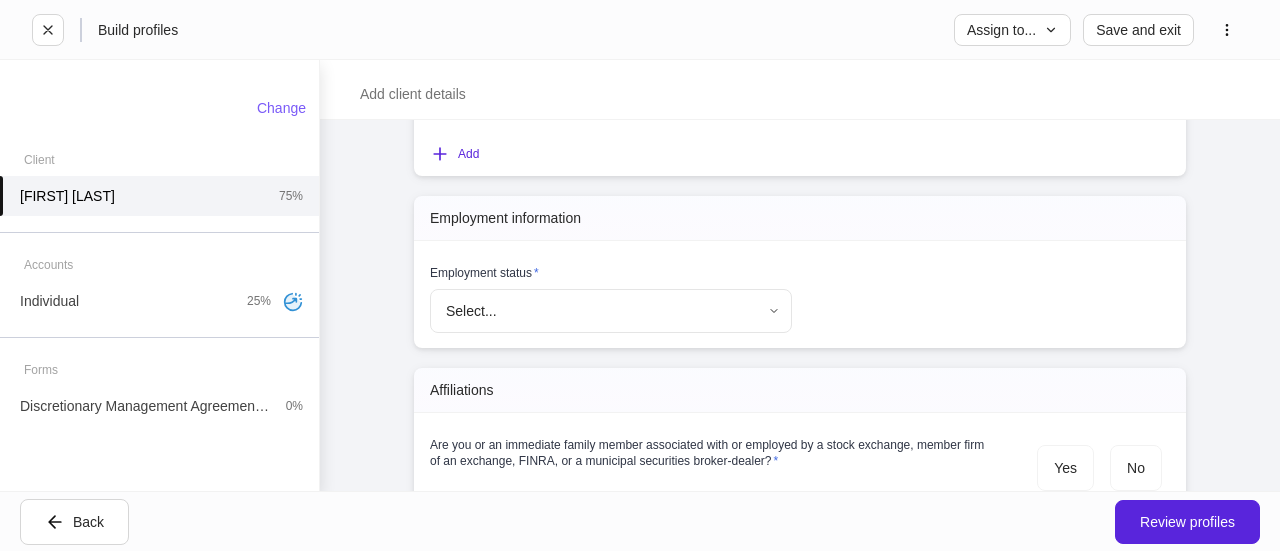 scroll, scrollTop: 1869, scrollLeft: 0, axis: vertical 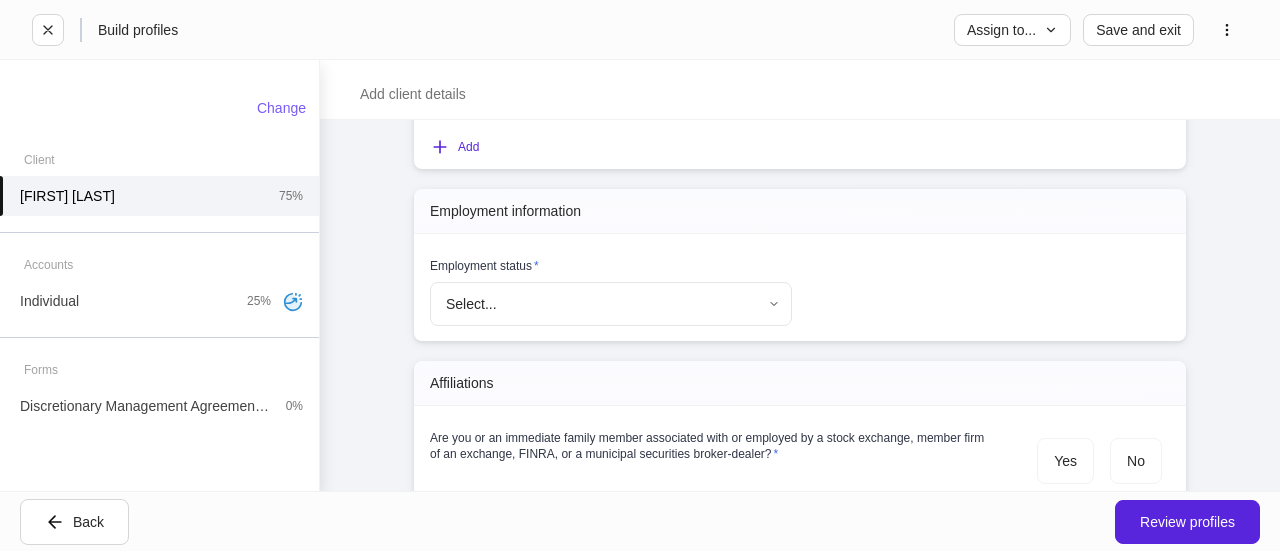 type on "**********" 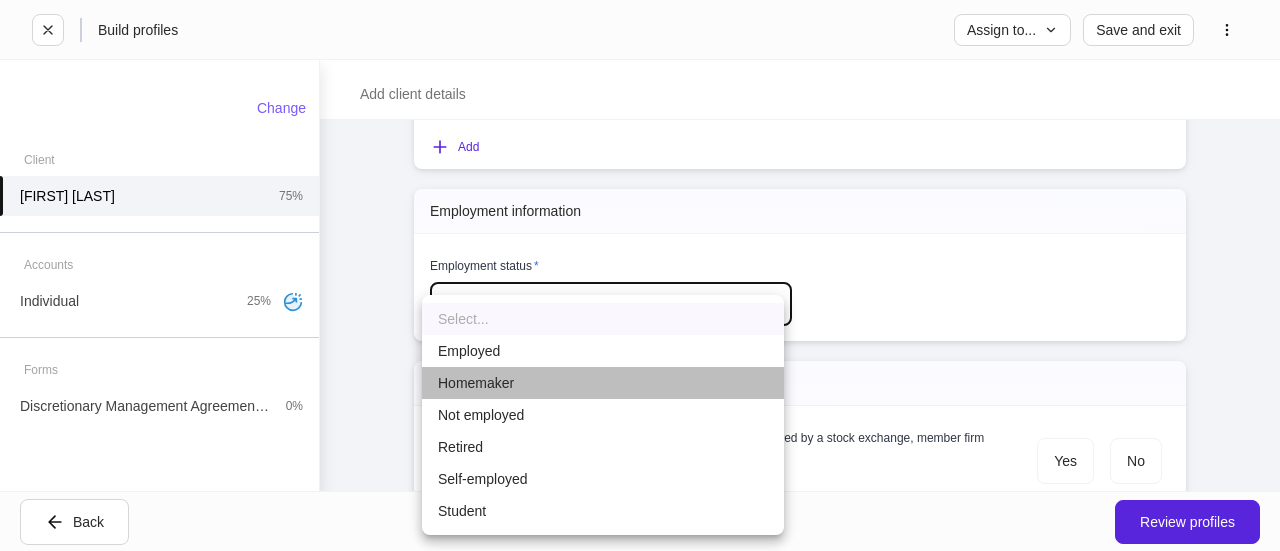 click on "Homemaker" at bounding box center (603, 383) 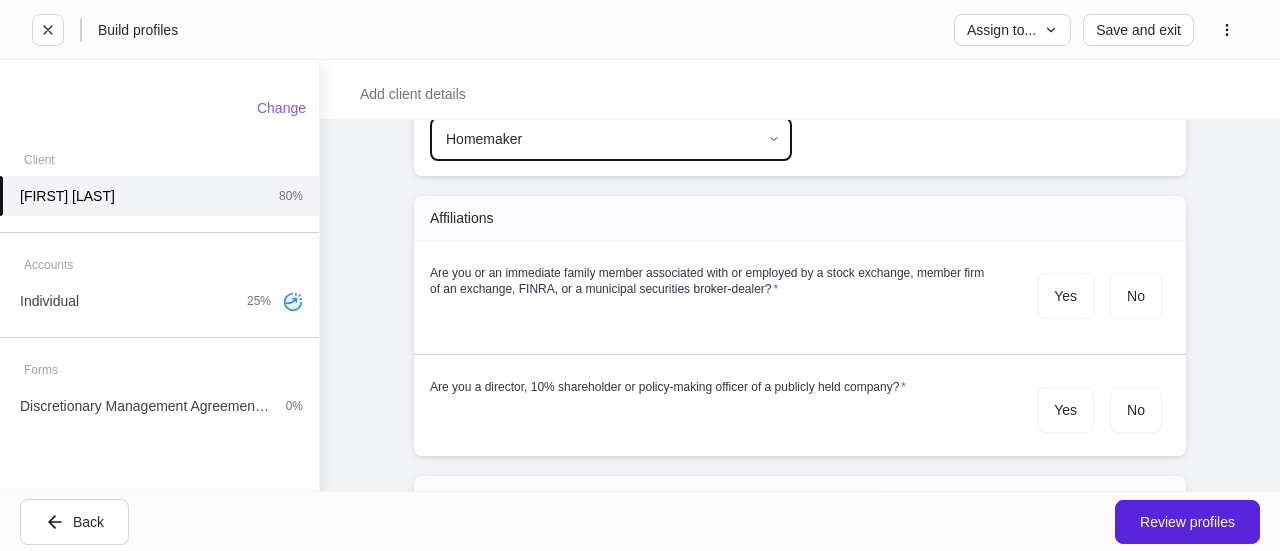scroll, scrollTop: 2061, scrollLeft: 0, axis: vertical 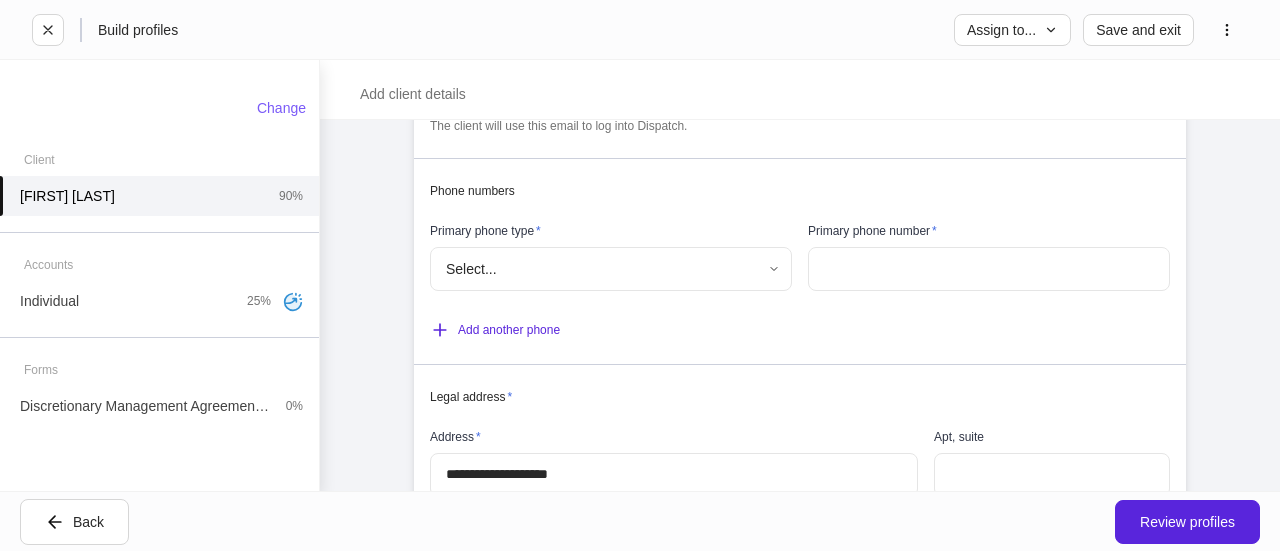 click on "**********" at bounding box center (640, 275) 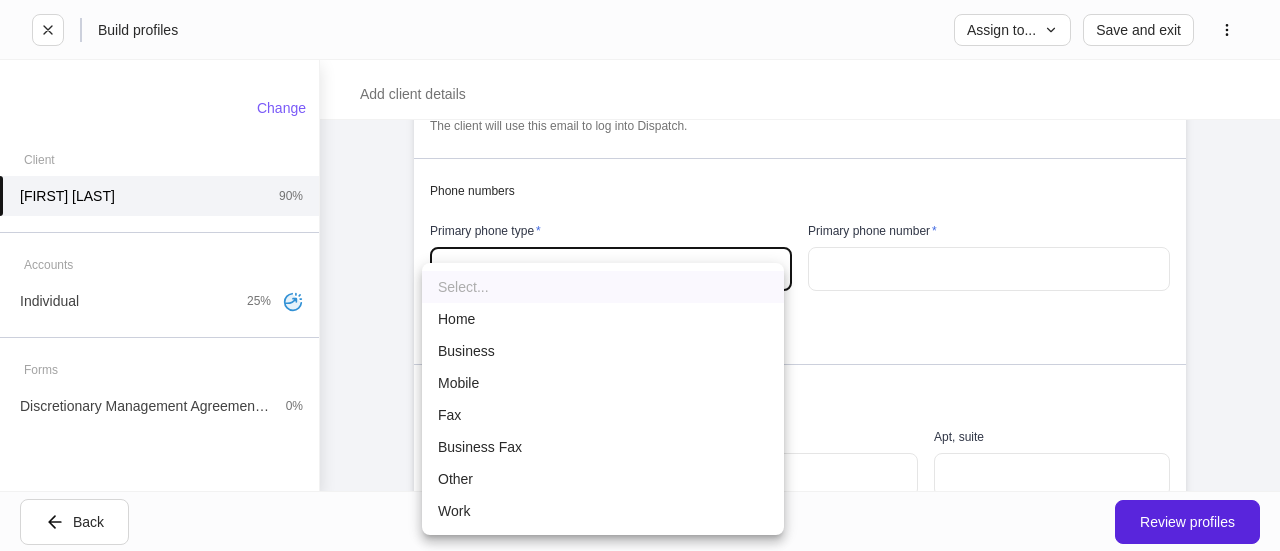 click on "Home" at bounding box center [603, 319] 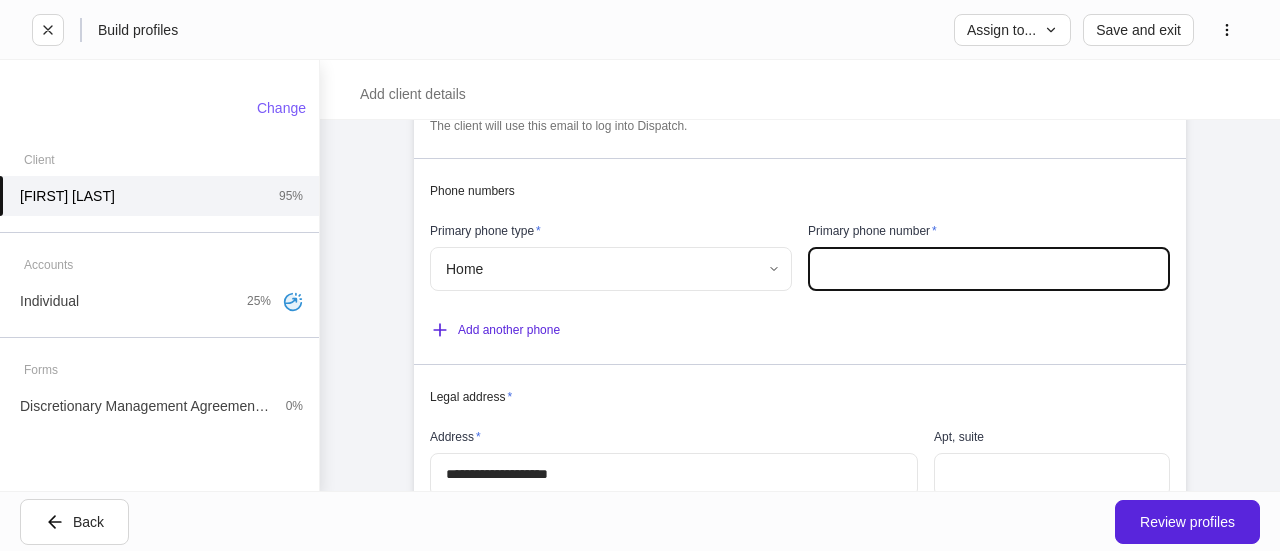 click at bounding box center [989, 269] 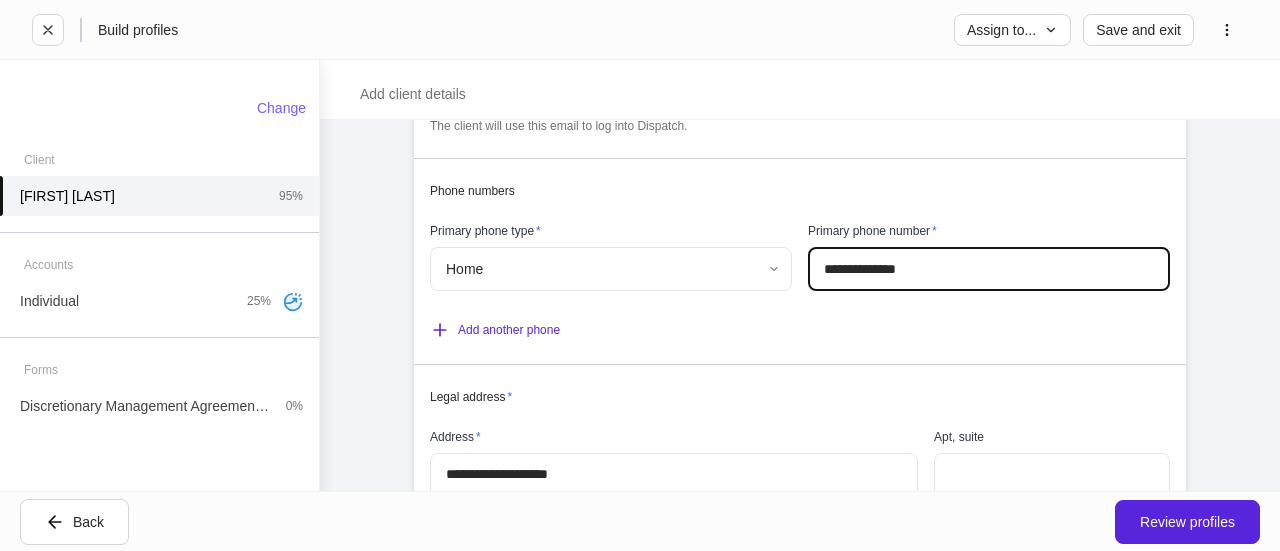 type on "**********" 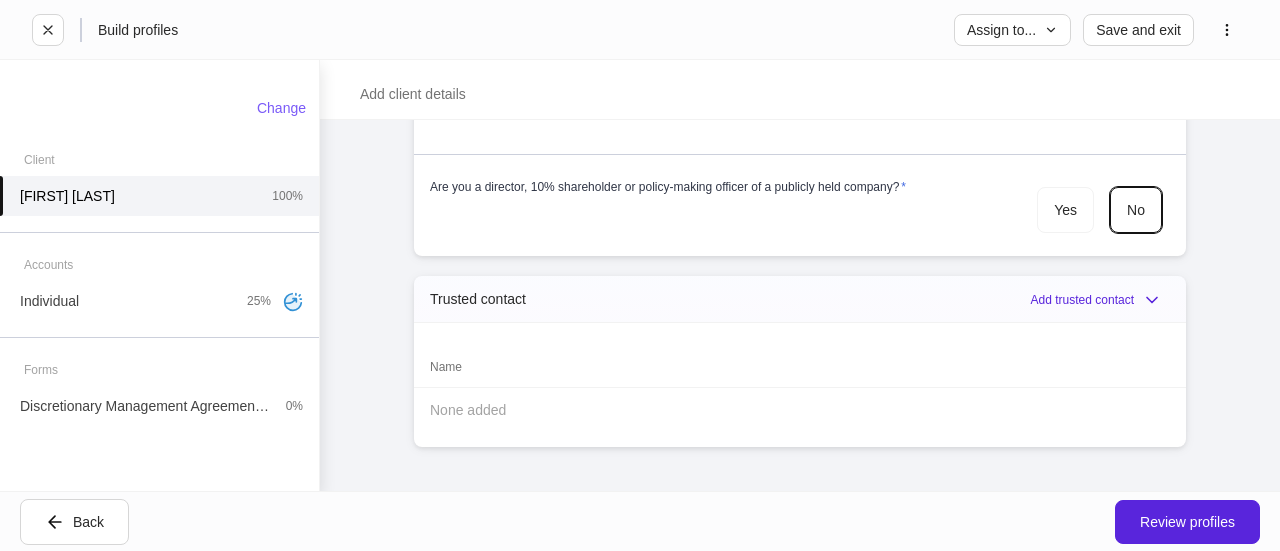 scroll, scrollTop: 2251, scrollLeft: 0, axis: vertical 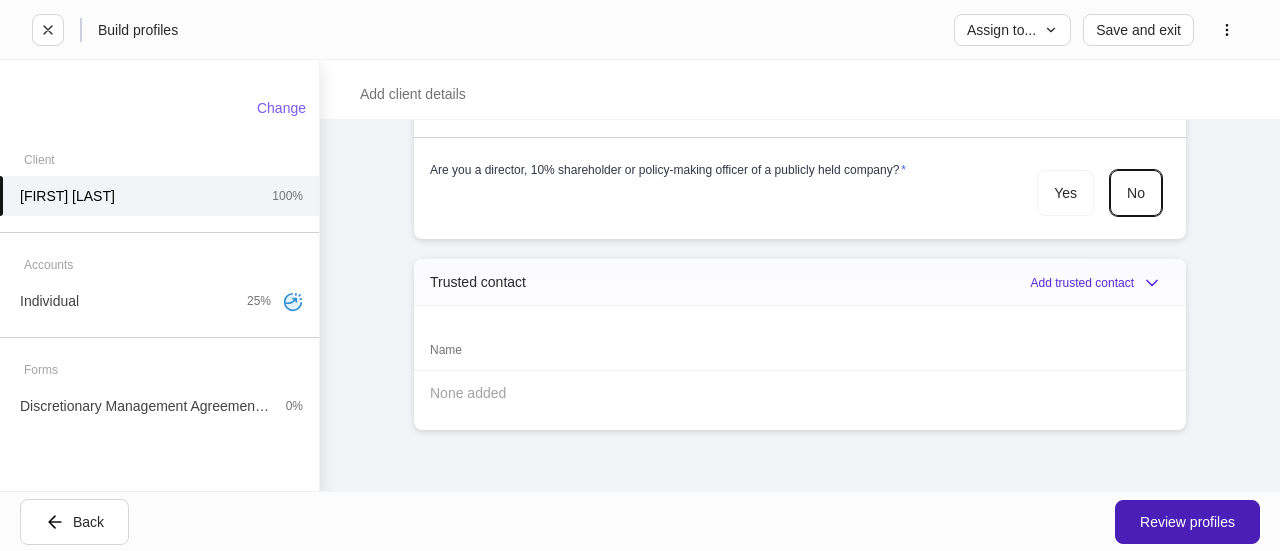 click on "Review profiles" at bounding box center [1187, 522] 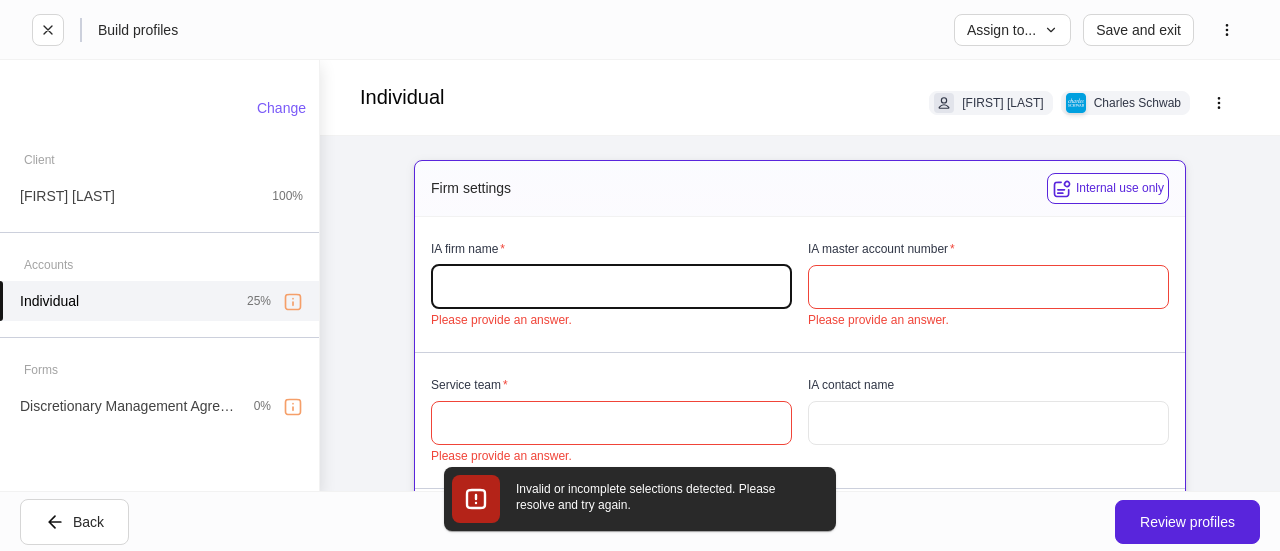 scroll, scrollTop: 10, scrollLeft: 0, axis: vertical 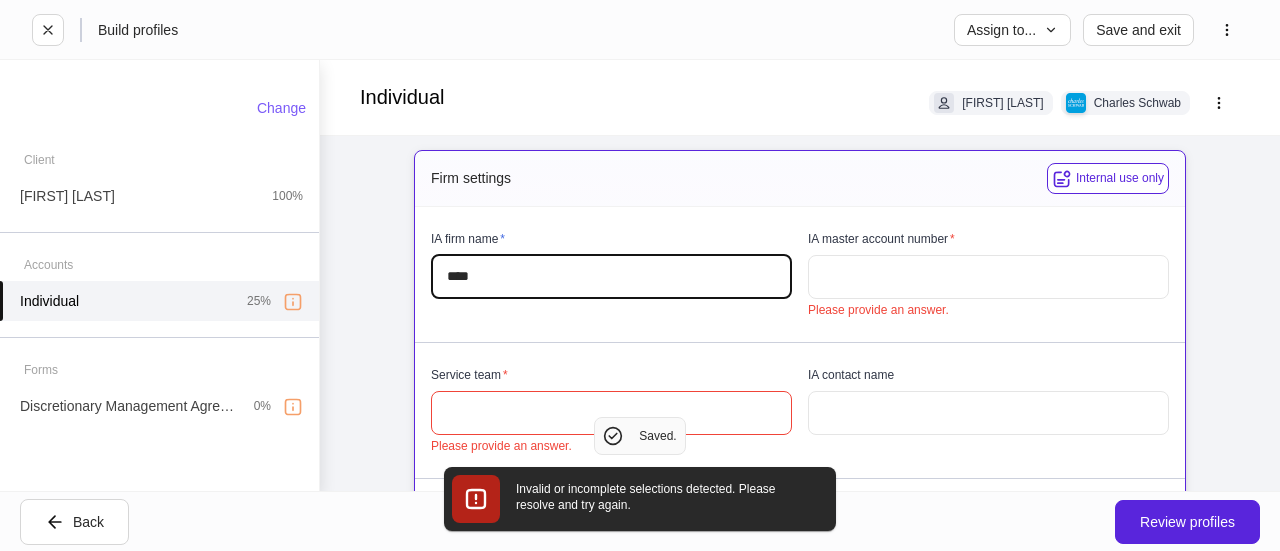 type on "****" 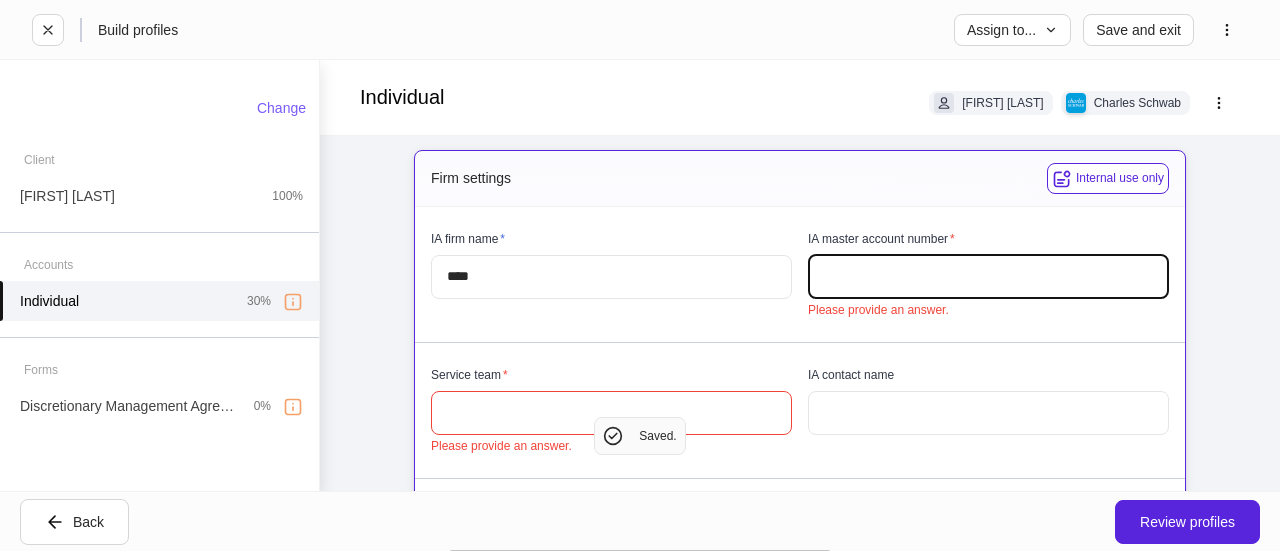click at bounding box center [988, 277] 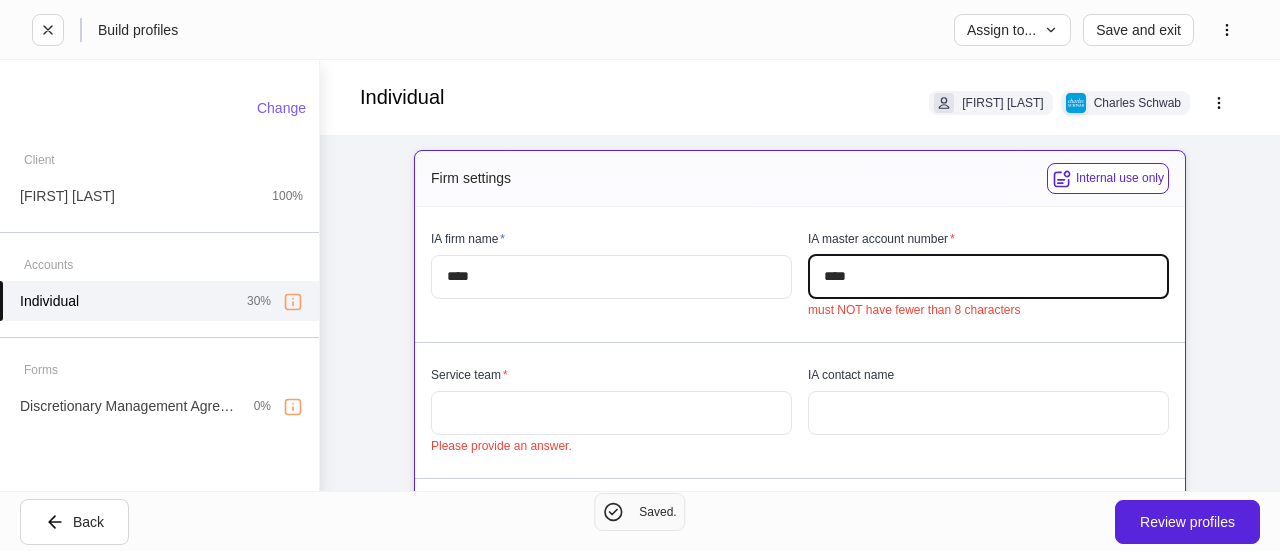 type on "****" 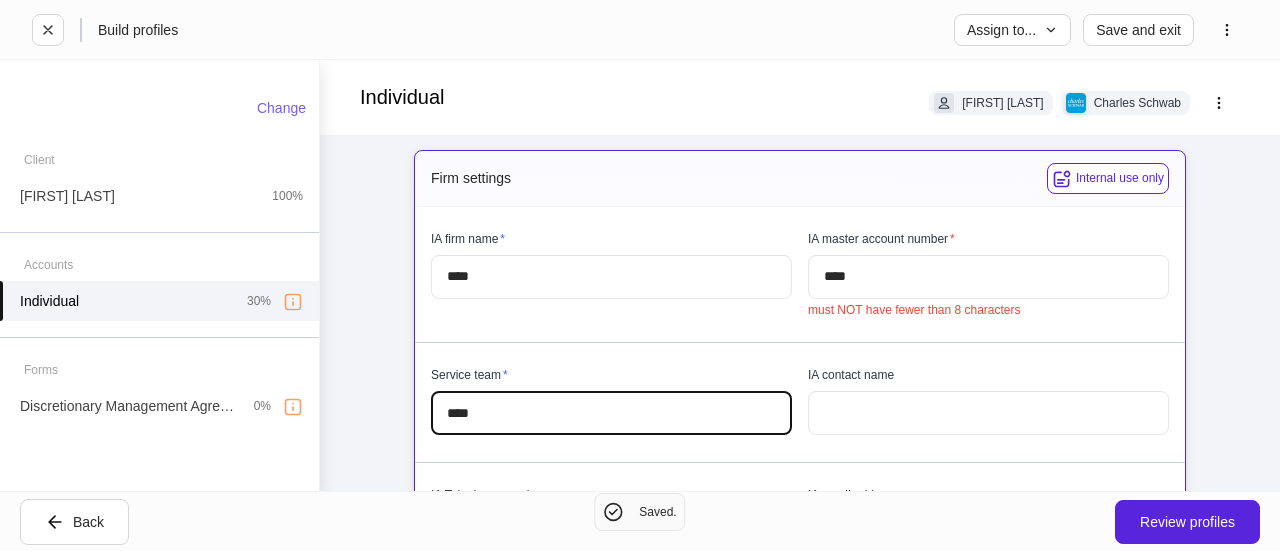 type on "****" 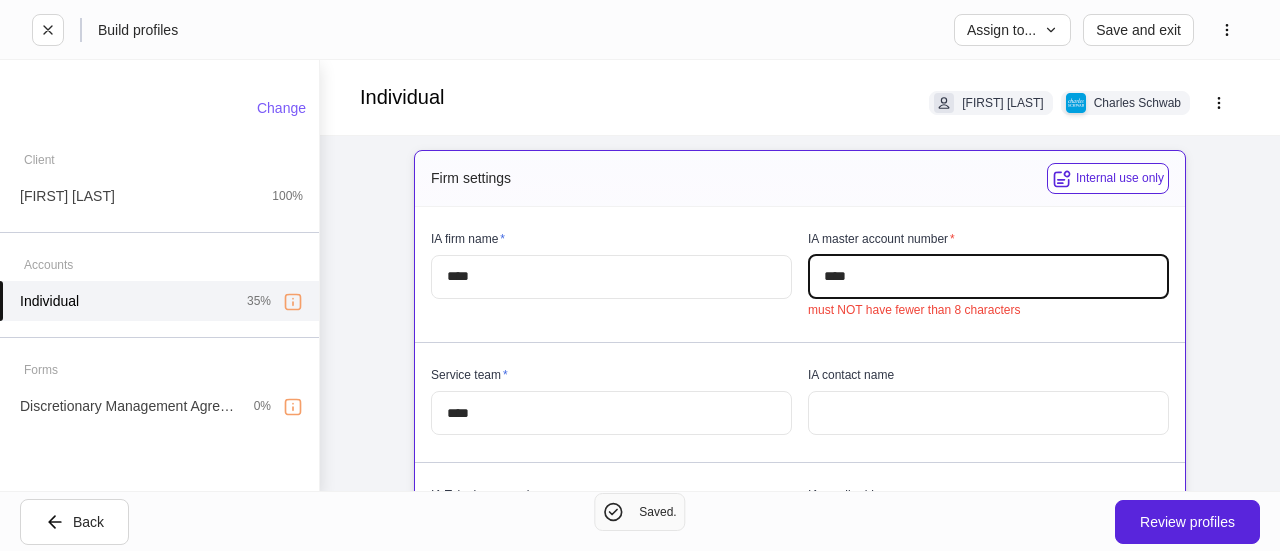 click on "****" at bounding box center [988, 277] 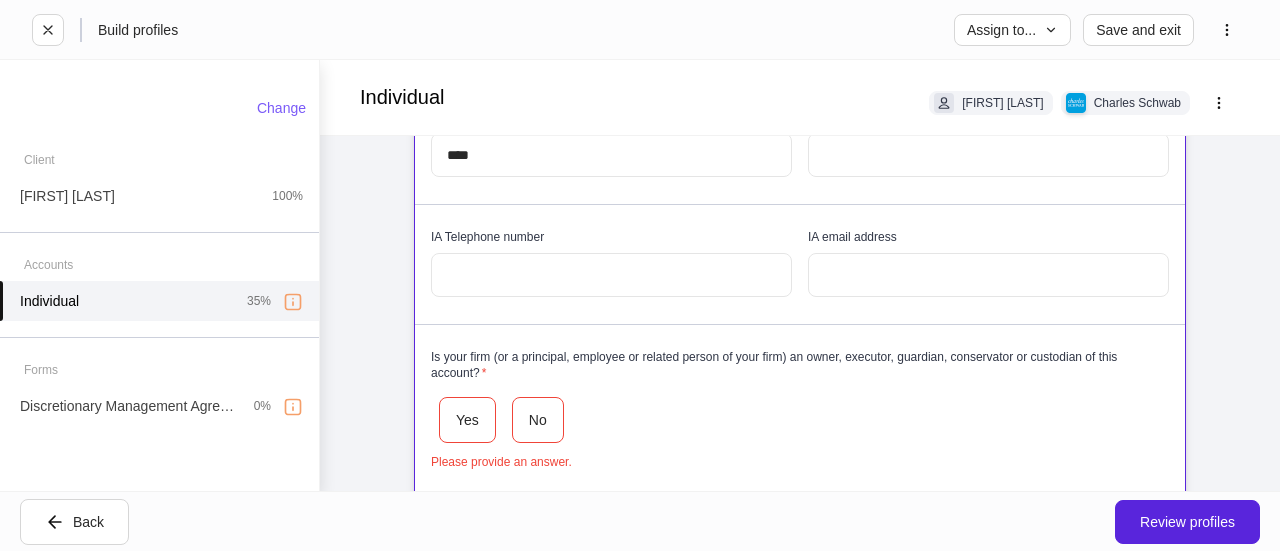 scroll, scrollTop: 252, scrollLeft: 0, axis: vertical 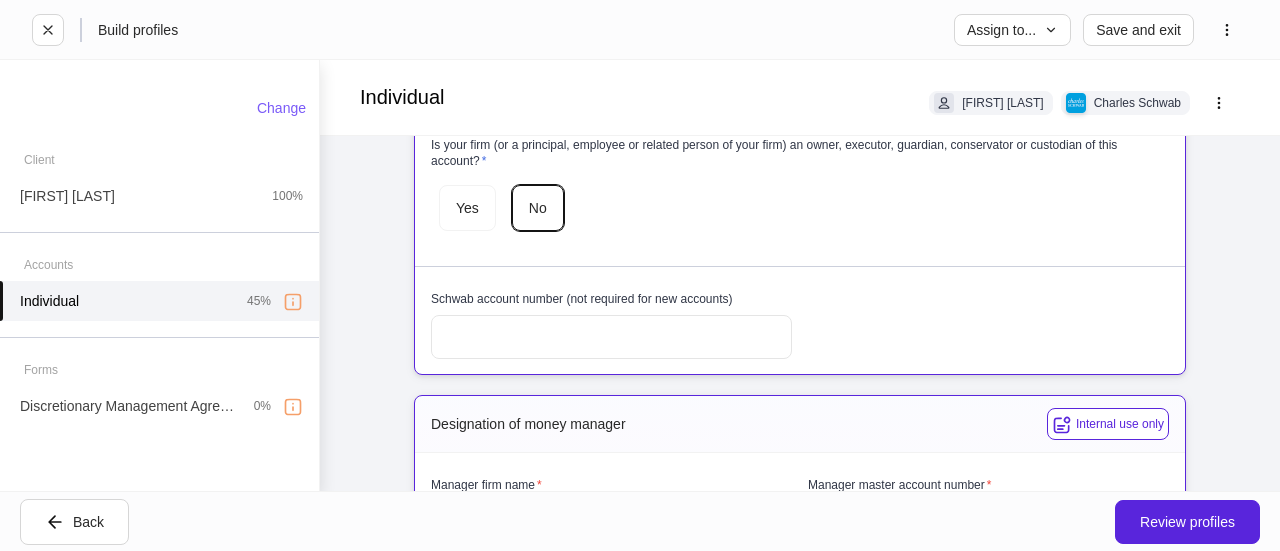 click at bounding box center (611, 337) 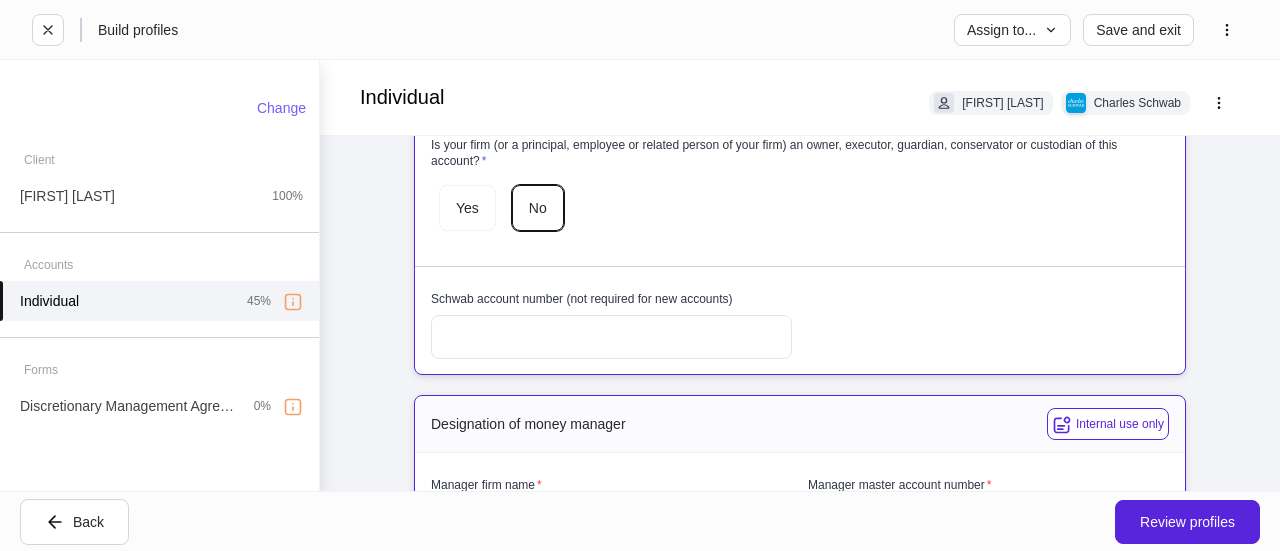 click on "Firm settings Internal use only IA firm name * **** ​ IA master account number * ******** ​ Service team * **** ​ IA contact name ​ IA Telephone number ​ IA email address ​ Is your firm (or a principal, employee or related person of your firm) an owner, executor, guardian, conservator or custodian of this account? * Yes No Schwab account number (not required for new accounts) ​" at bounding box center (800, 36) 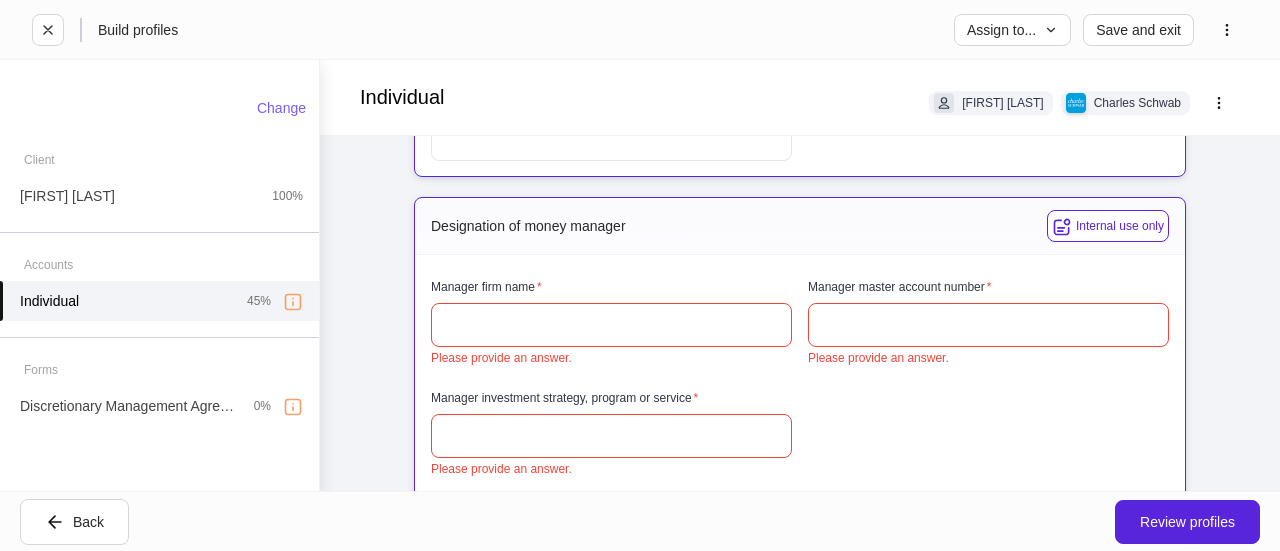 scroll, scrollTop: 666, scrollLeft: 0, axis: vertical 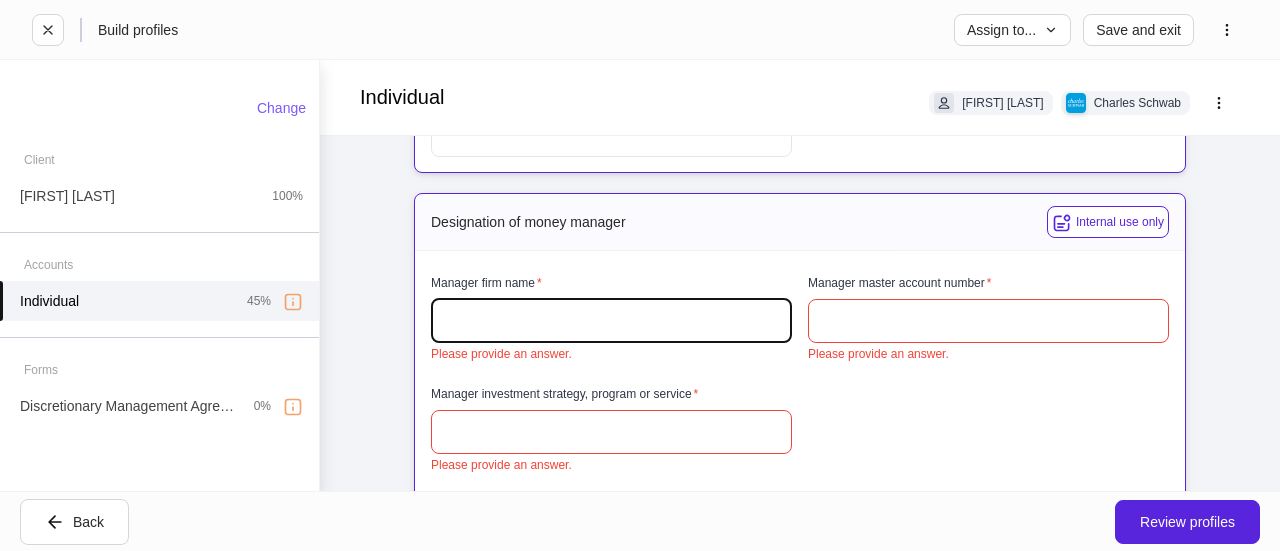 click at bounding box center [611, 321] 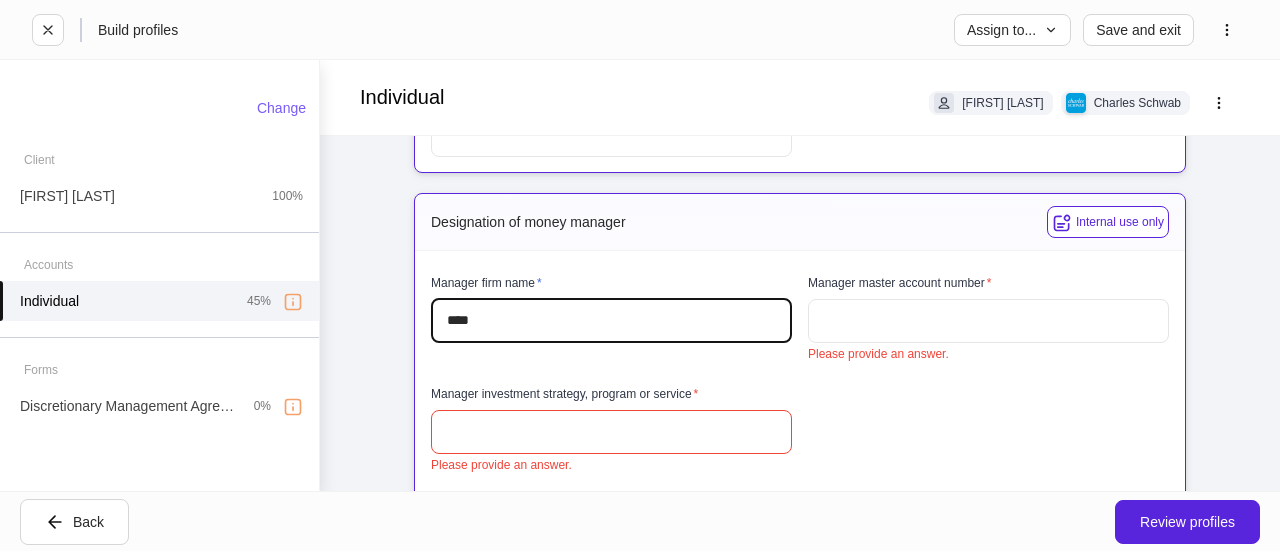 type on "****" 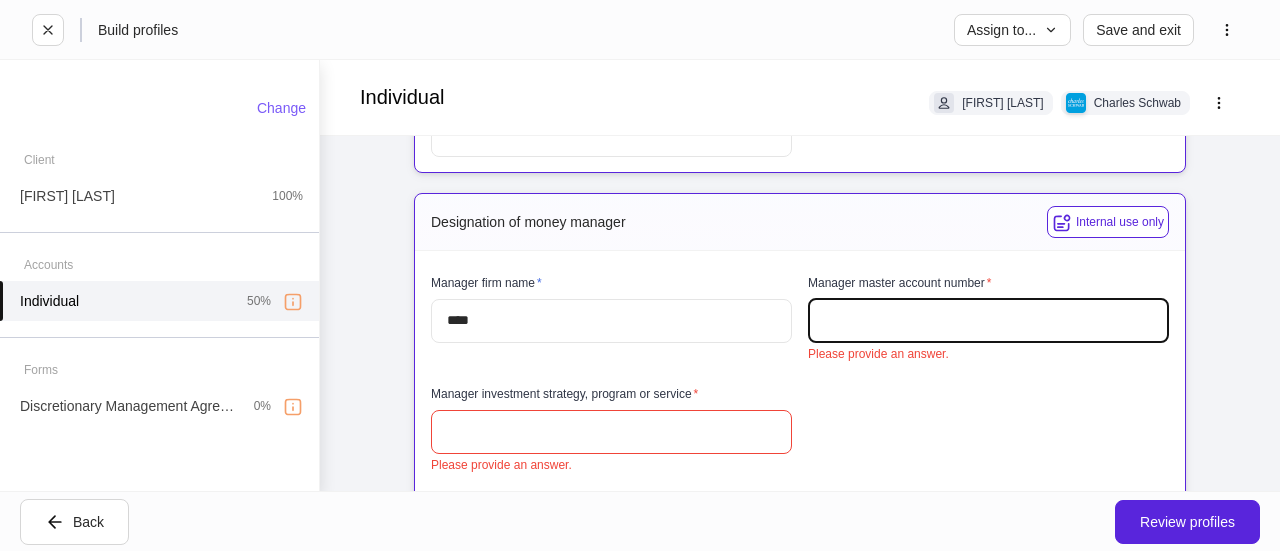 click at bounding box center [988, 321] 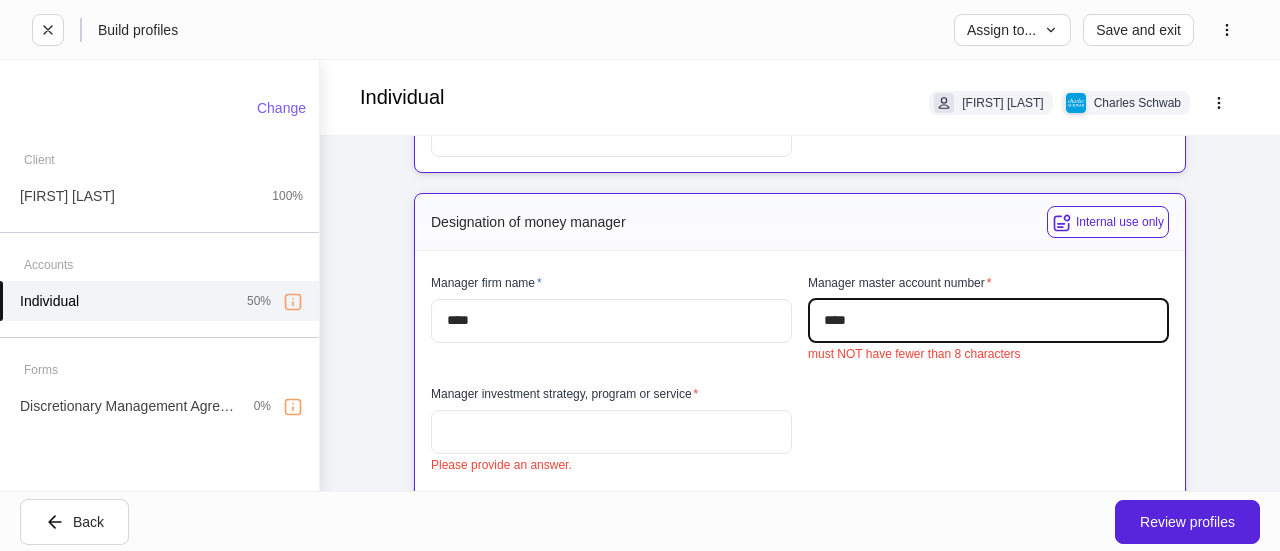 type on "****" 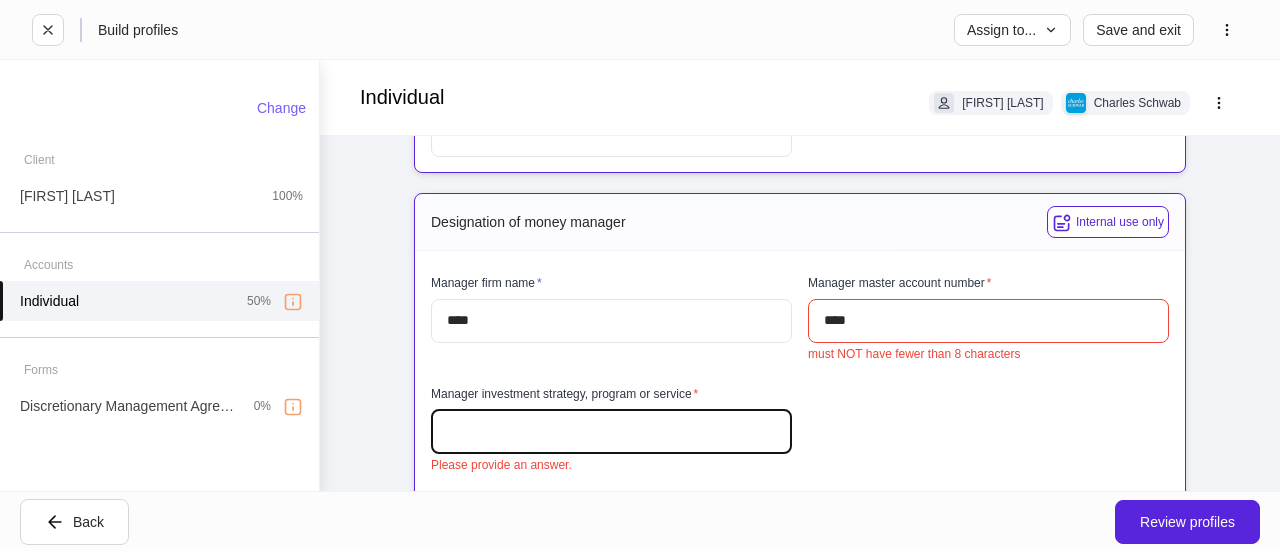 click at bounding box center [611, 432] 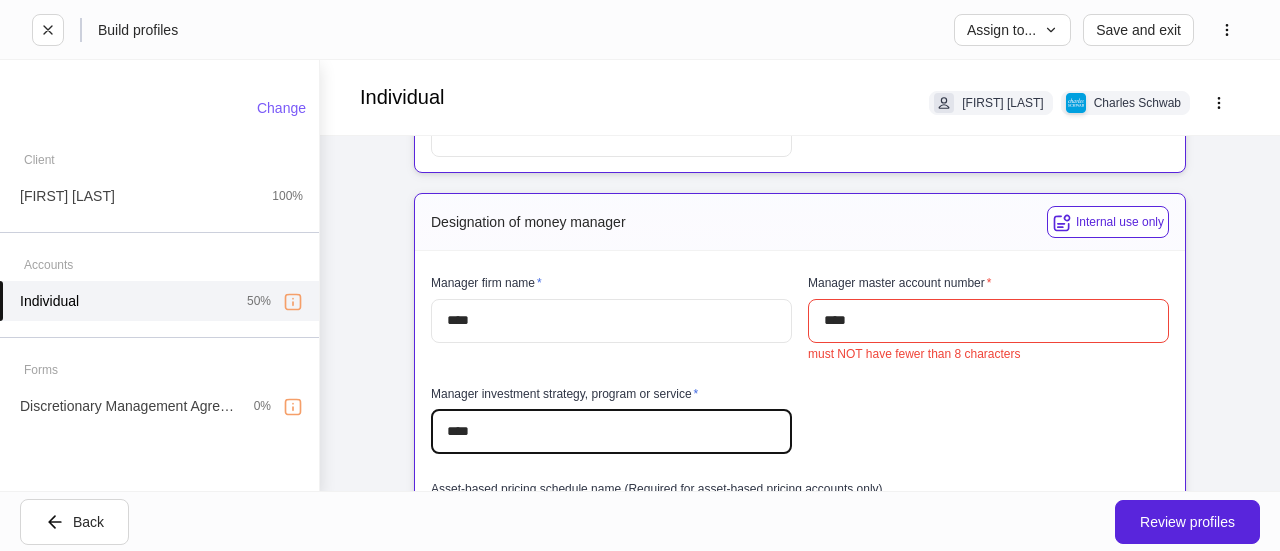 type on "****" 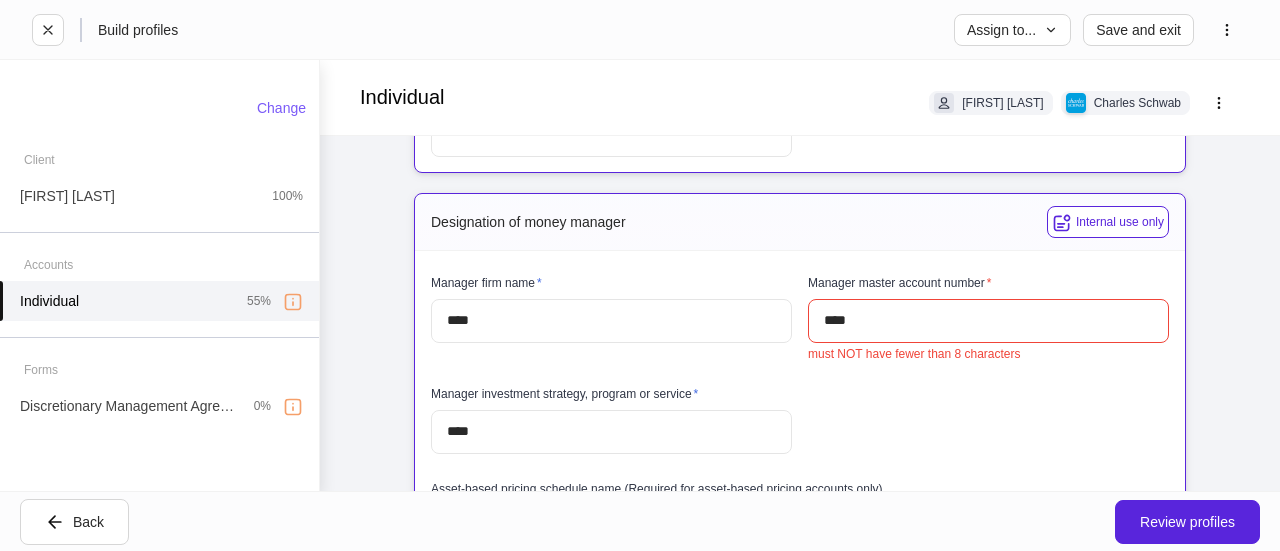 click on "Manager firm name * **** ​ Manager master account number * **** ​ must NOT have fewer than 8 characters Manager investment strategy, program or service * **** ​ Asset-based pricing schedule name (Required for asset-based pricing accounts only) ​" at bounding box center [792, 401] 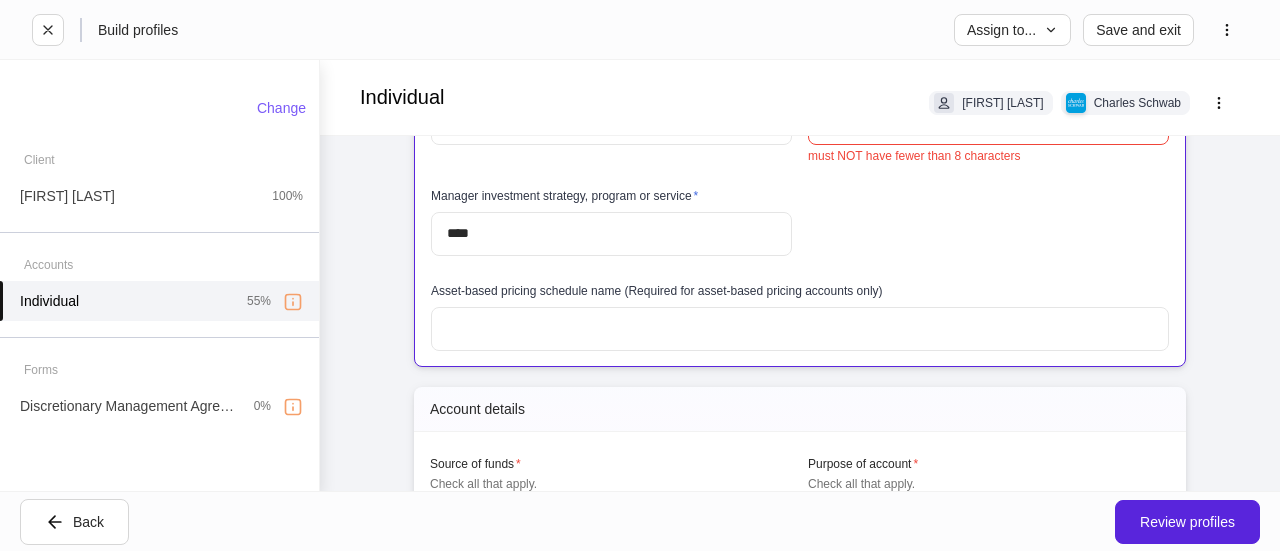 scroll, scrollTop: 862, scrollLeft: 0, axis: vertical 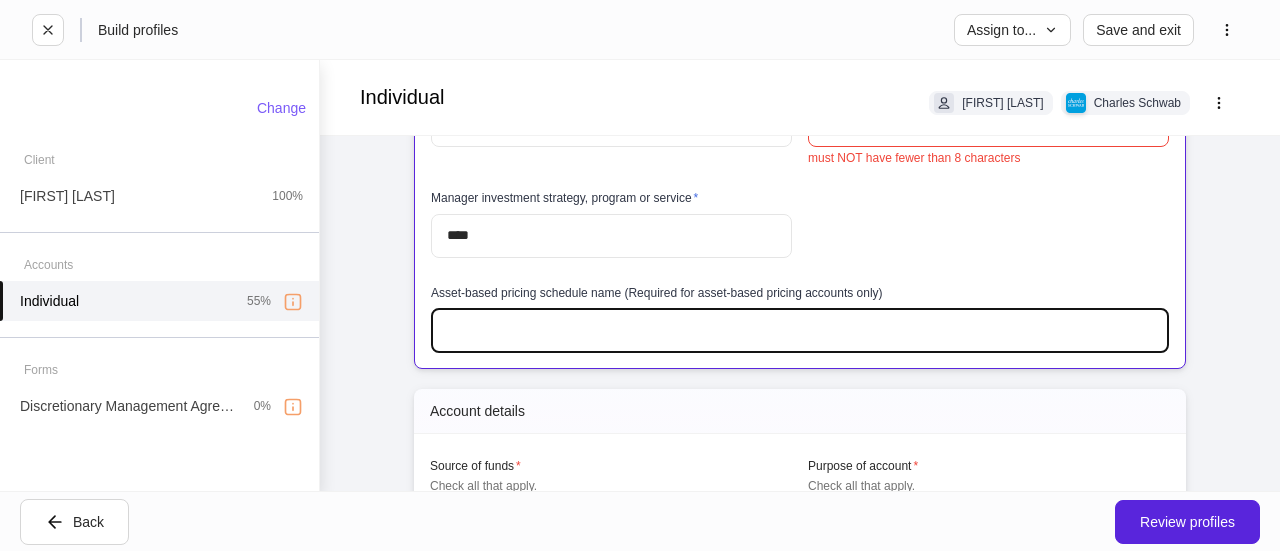 click at bounding box center [800, 331] 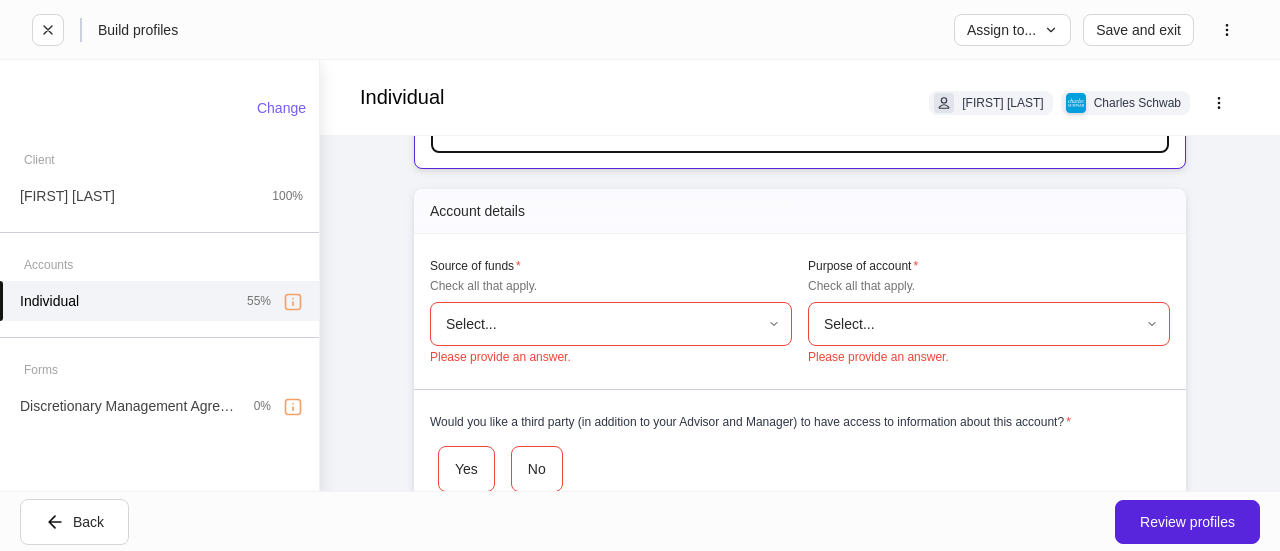 scroll, scrollTop: 1062, scrollLeft: 0, axis: vertical 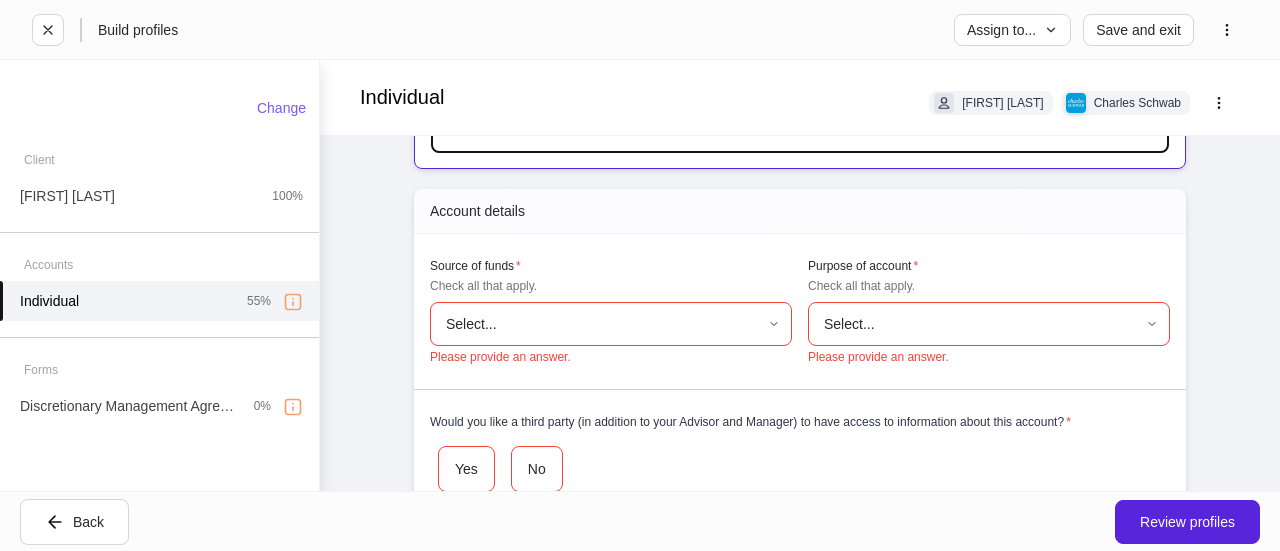 click on "Build profiles Assign to... Save and exit Individual [FIRST] [LAST] Charles Schwab Firm settings Internal use only IA firm name * **** ​ IA master account number * ******** ​ Service team * **** ​ IA contact name ​ IA Telephone number ​ IA email address ​ Is your firm (or a principal, employee or related person of your firm) an owner, executor, guardian, conservator or custodian of this account? * Yes No Schwab account number (not required for new accounts) ​ Designation of money manager Internal use only Manager firm name * **** ​ Manager master account number * **** ​ must NOT have fewer than 8 characters Manager investment strategy, program or service * **** ​ Asset-based pricing schedule name (Required for asset-based pricing accounts only) **** ​ Account details Source of funds * Check all that apply. Select... ​ Please provide an answer. Purpose of account * Check all that apply. Select... ​ Please provide an answer. * Yes No Please provide an answer.   * ​ * * * *" at bounding box center (640, 275) 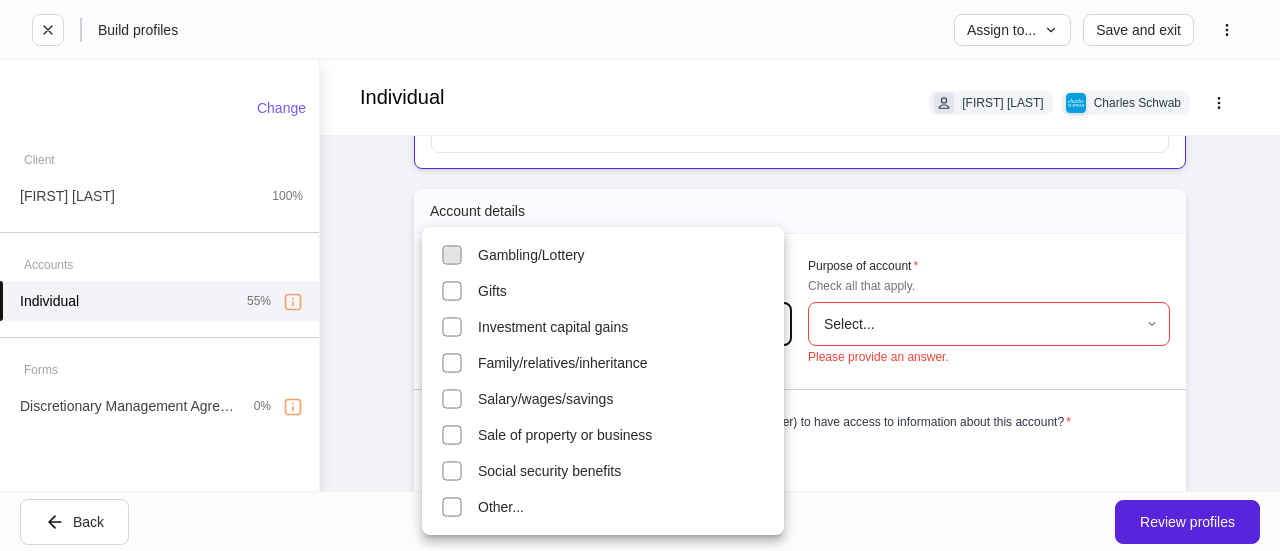type on "**********" 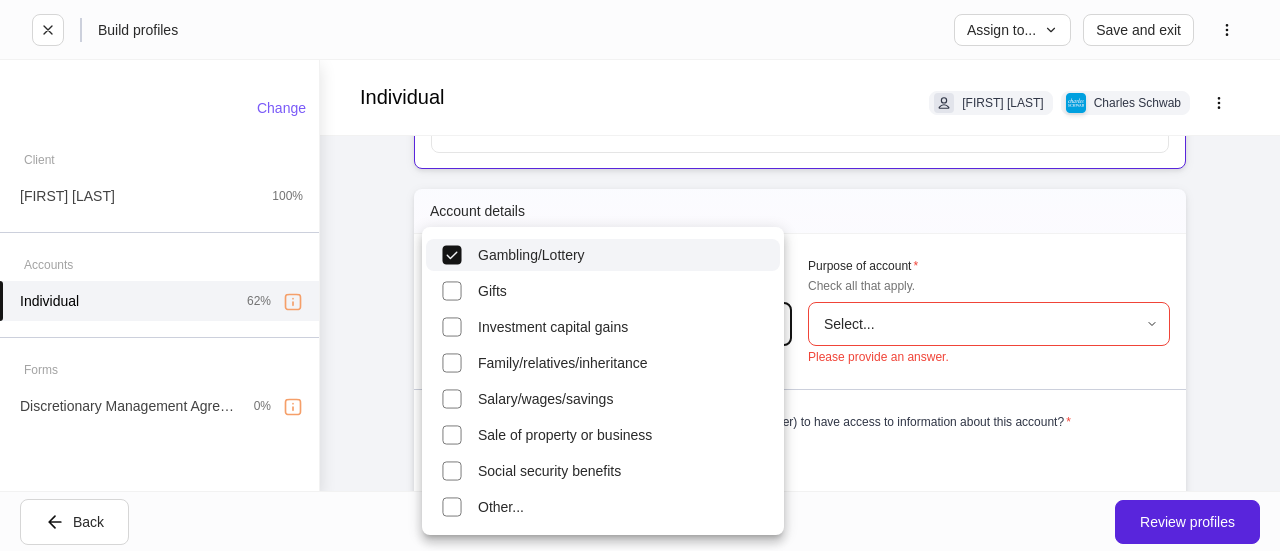 click at bounding box center [640, 275] 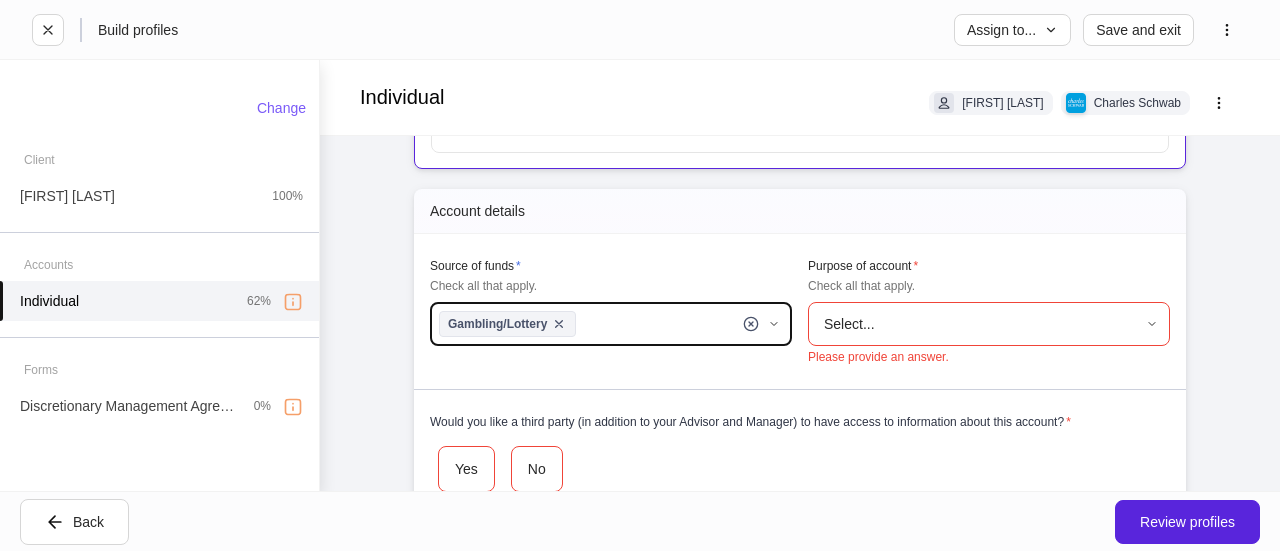 click on "Please provide an answer." at bounding box center [989, 357] 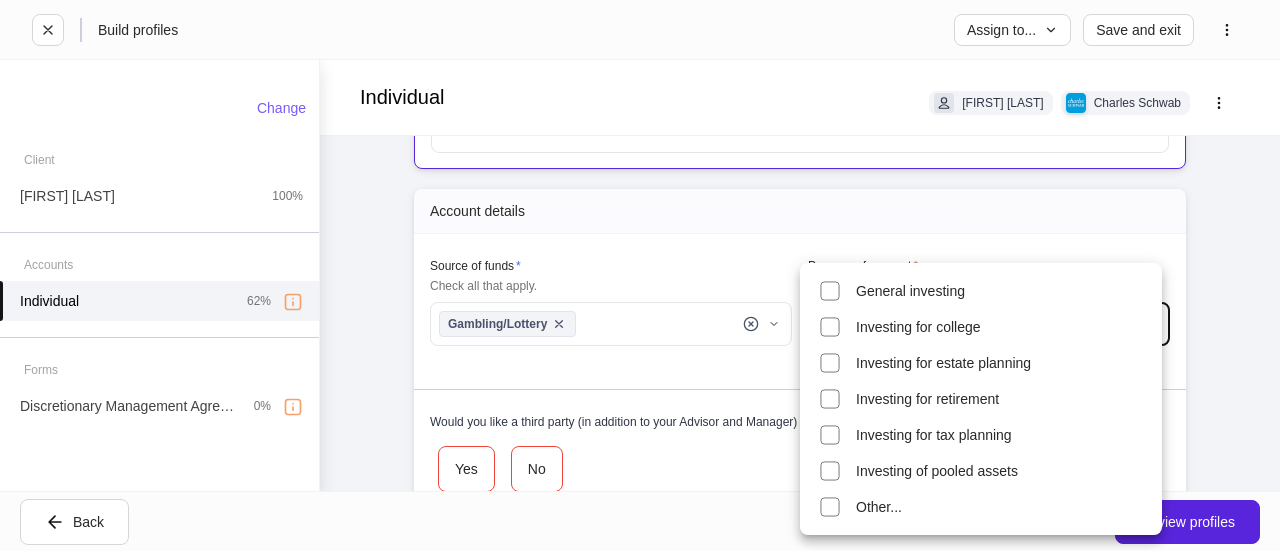 click on "**********" at bounding box center (640, 275) 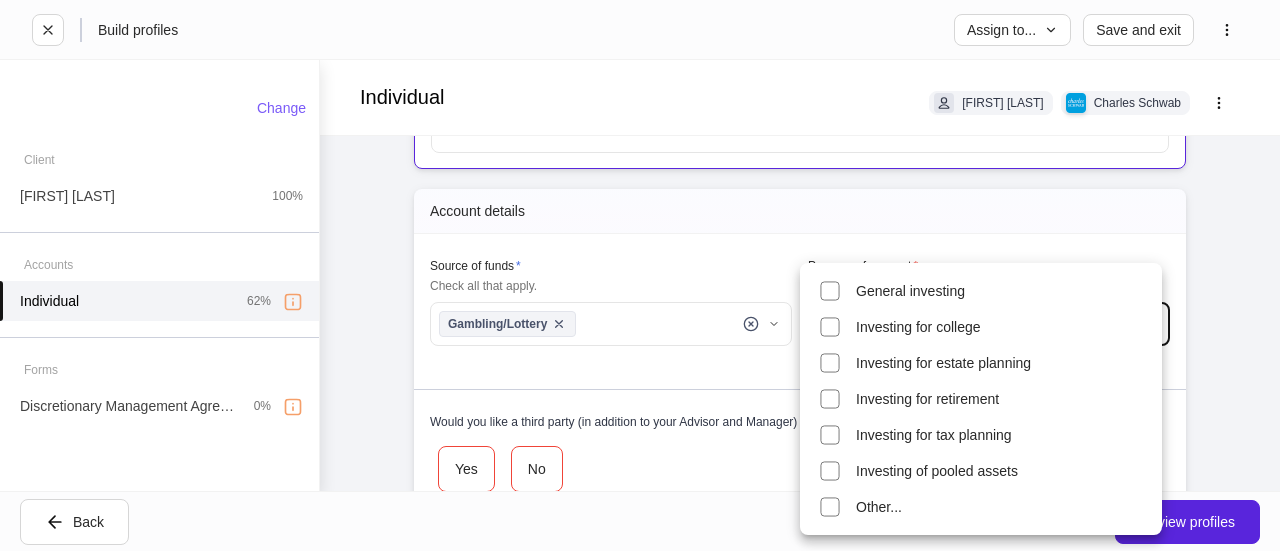 click on "General investing" at bounding box center [981, 291] 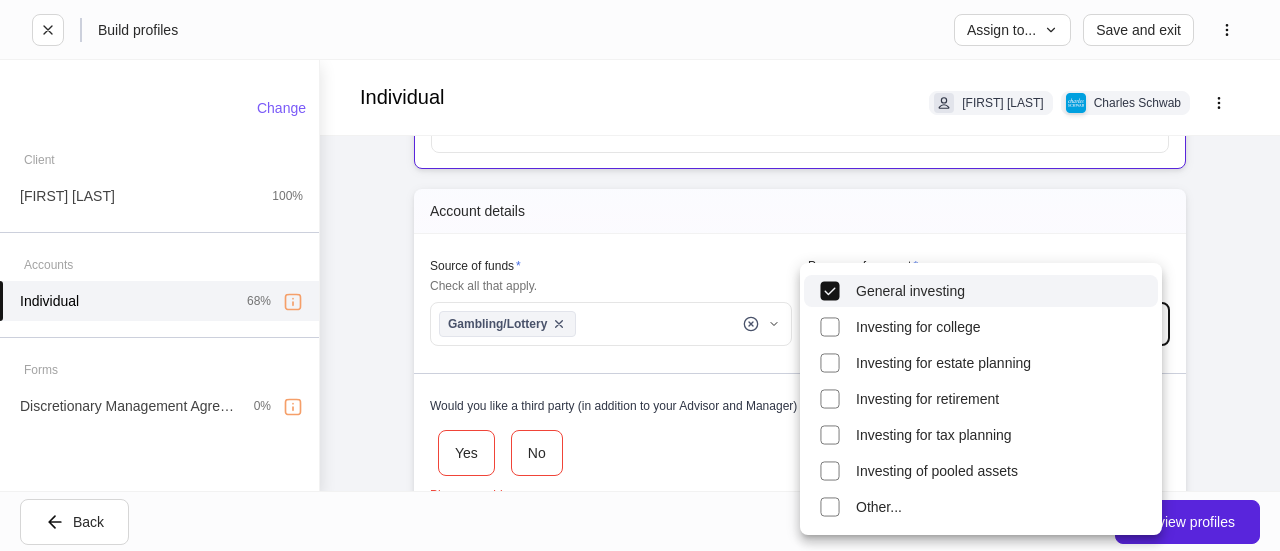 click at bounding box center [640, 275] 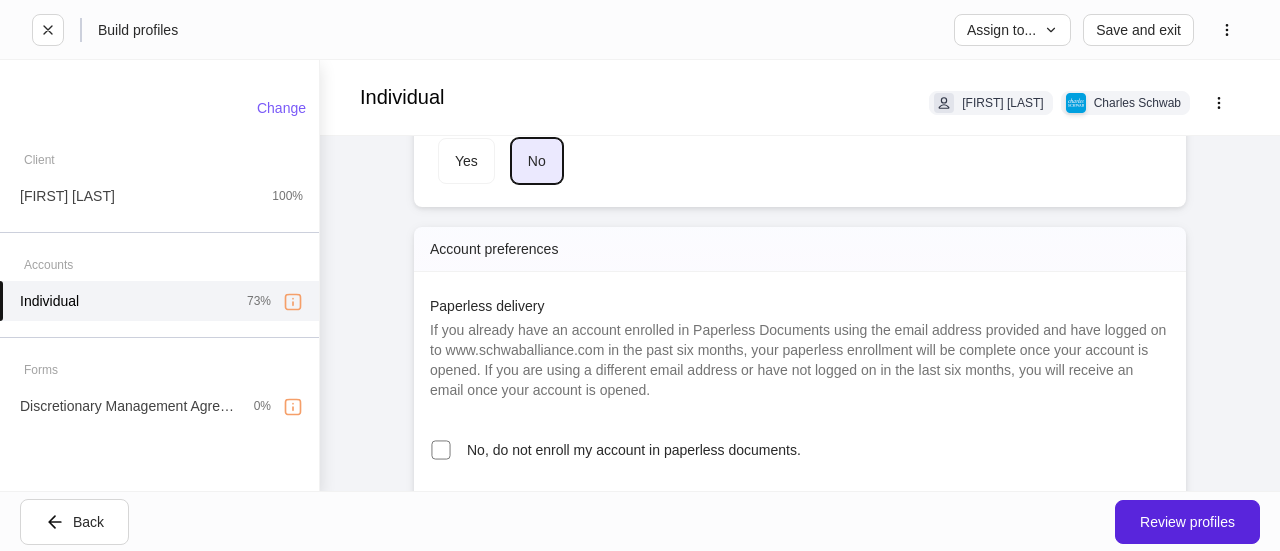 scroll, scrollTop: 1504, scrollLeft: 0, axis: vertical 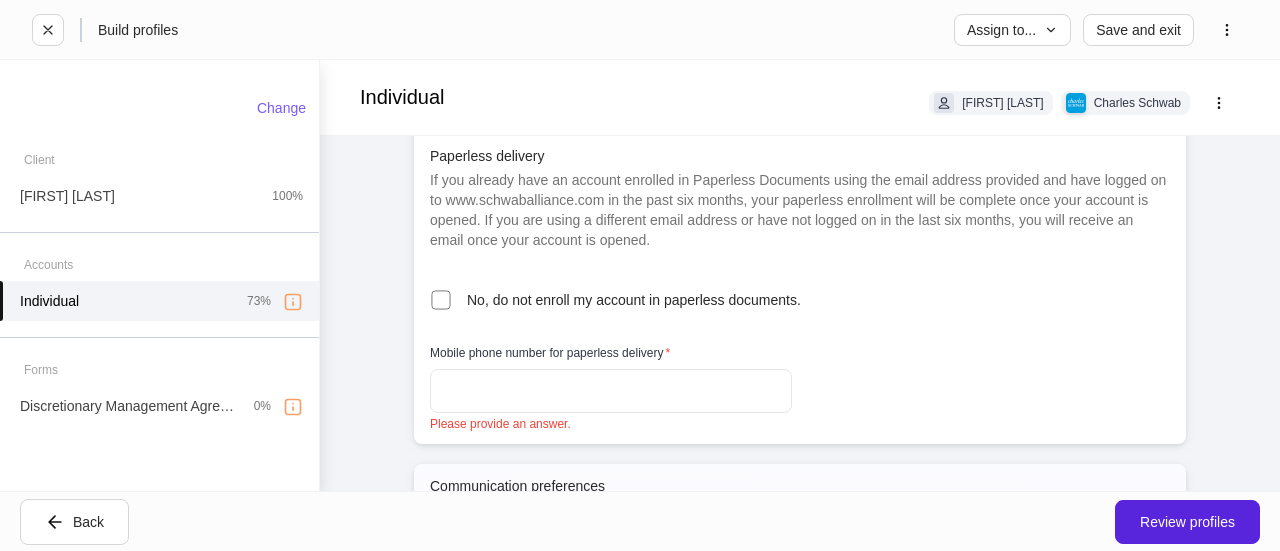 click at bounding box center (611, 391) 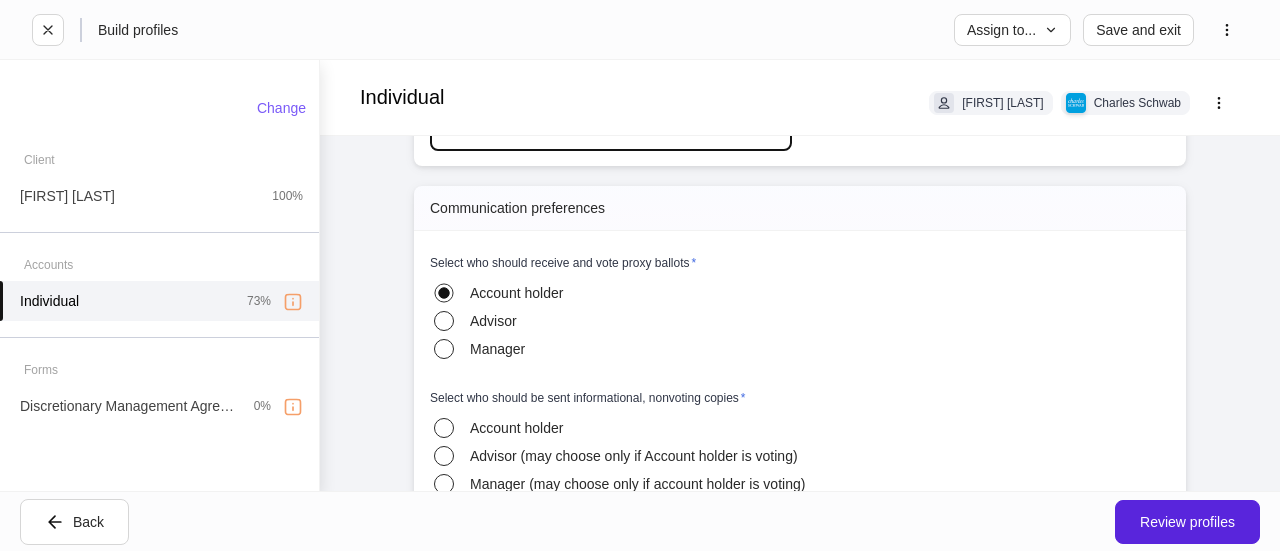 scroll, scrollTop: 1766, scrollLeft: 0, axis: vertical 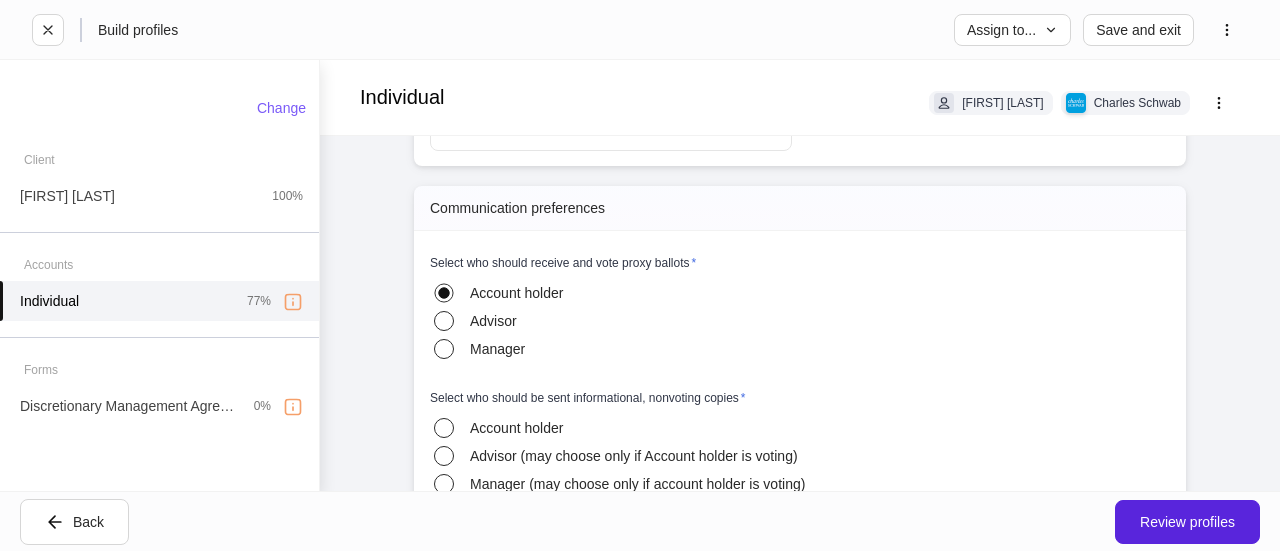 click on "*" at bounding box center (693, 263) 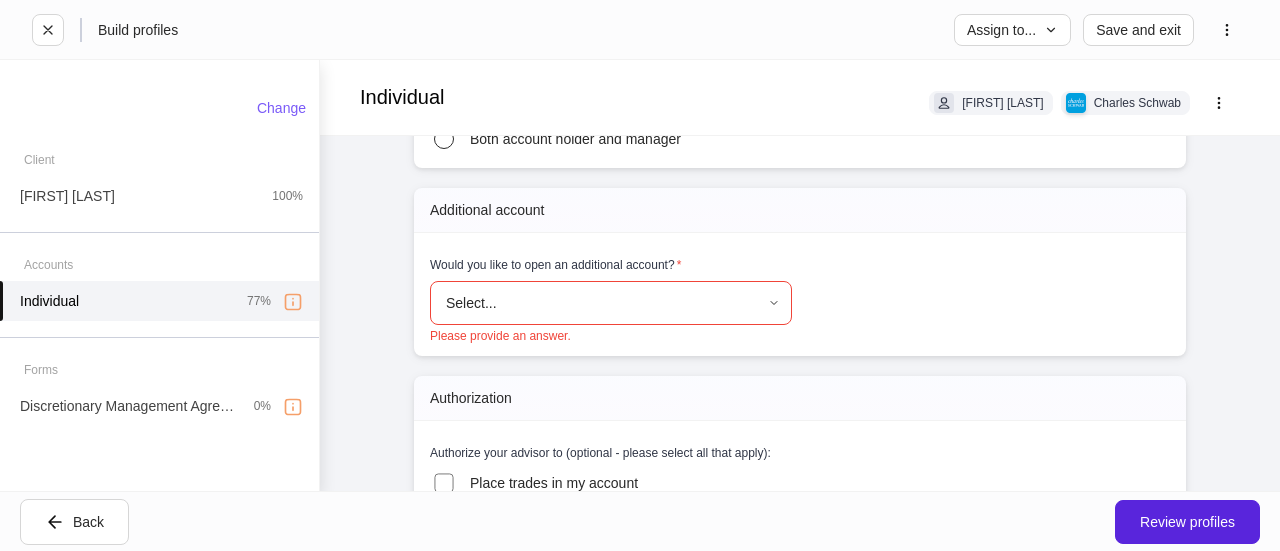 scroll, scrollTop: 2678, scrollLeft: 0, axis: vertical 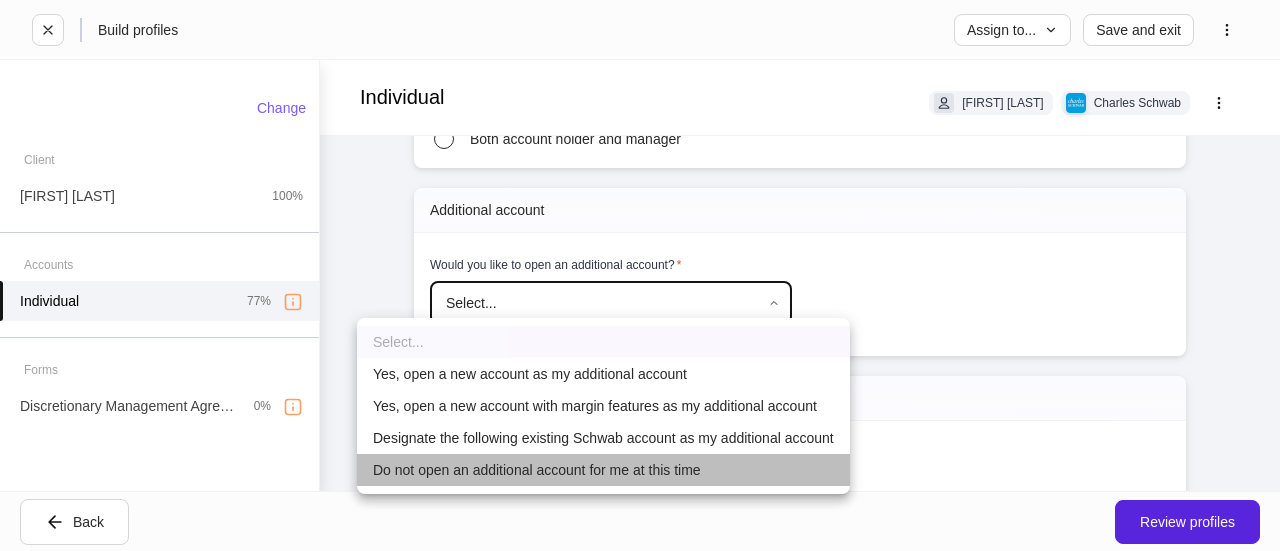 click on "Do not open an additional account for me at this time" at bounding box center (603, 470) 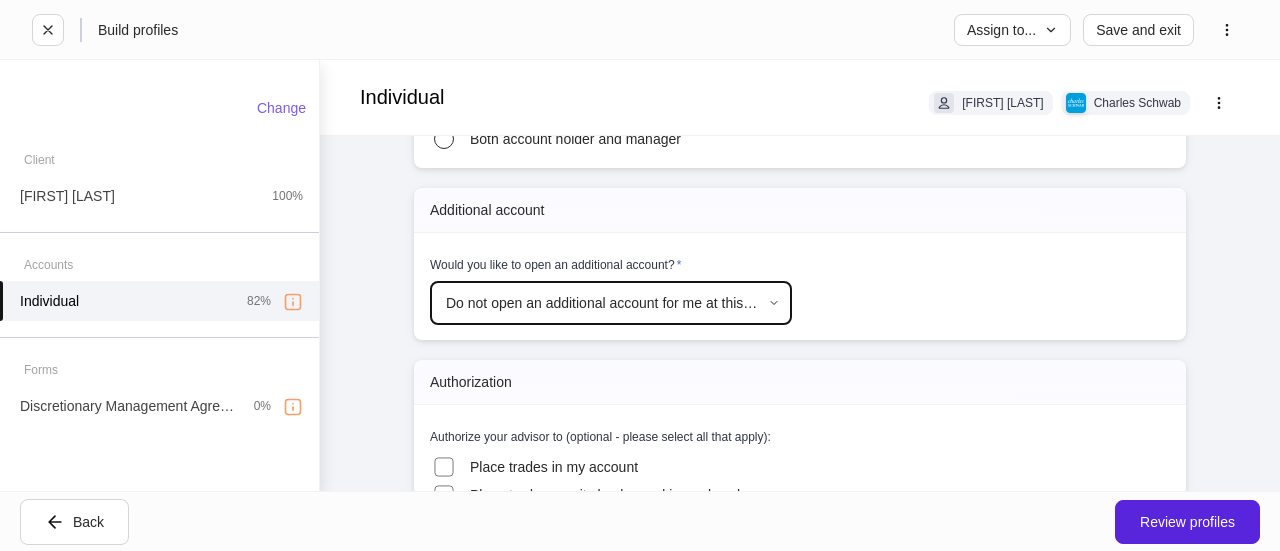 click on "Authorization" at bounding box center (800, 382) 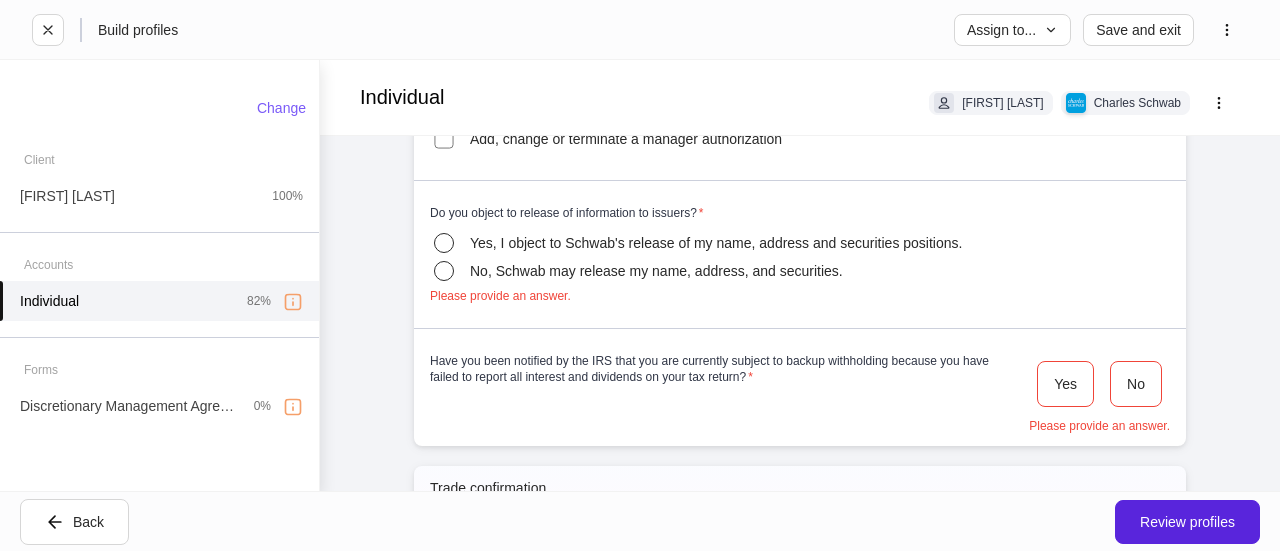 scroll, scrollTop: 3072, scrollLeft: 0, axis: vertical 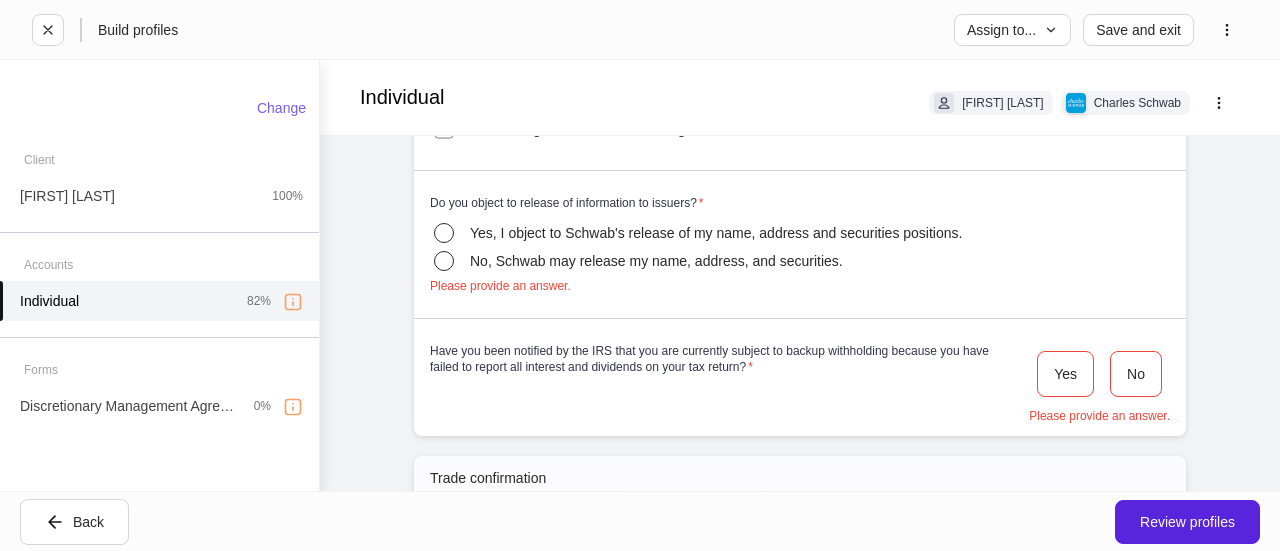 click on "Yes, I object to Schwab's release of my name, address and securities positions." at bounding box center (716, 233) 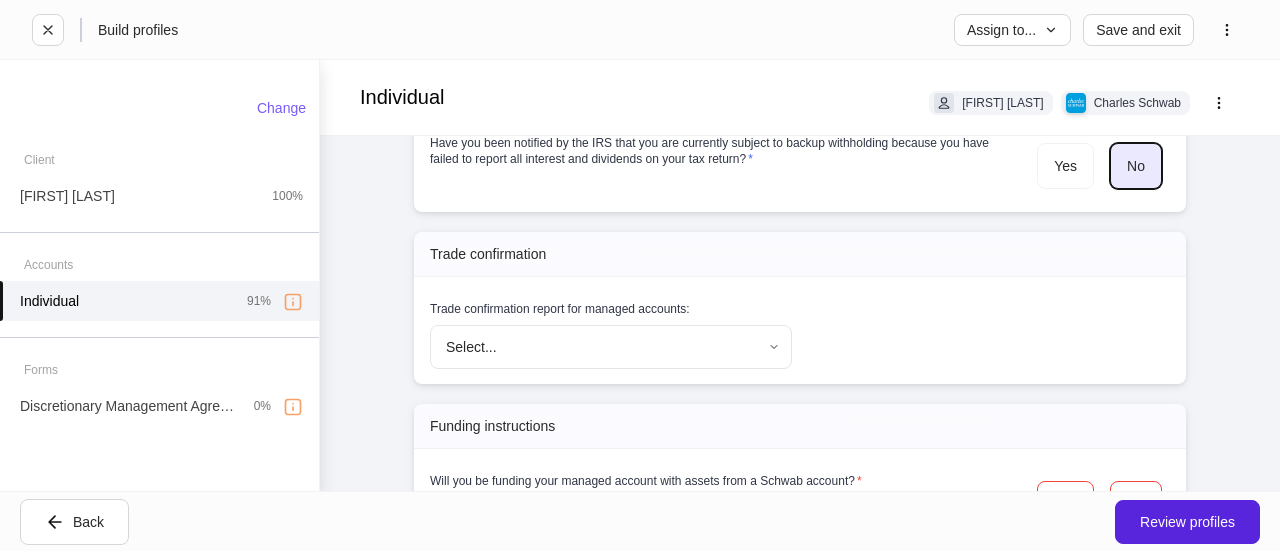 scroll, scrollTop: 3393, scrollLeft: 0, axis: vertical 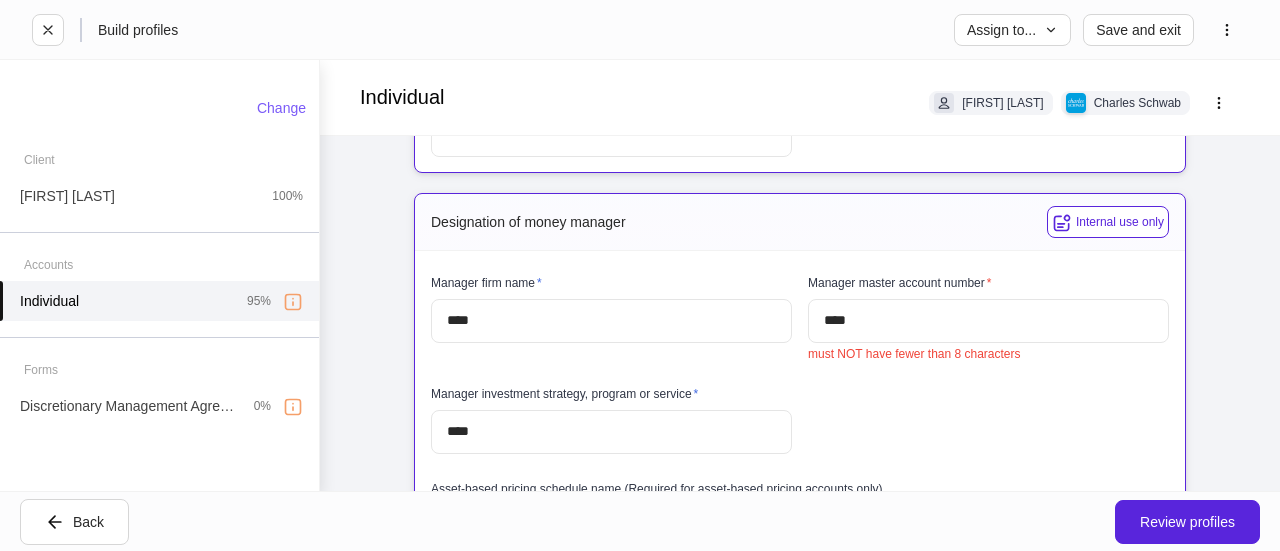 click on "****" at bounding box center (988, 321) 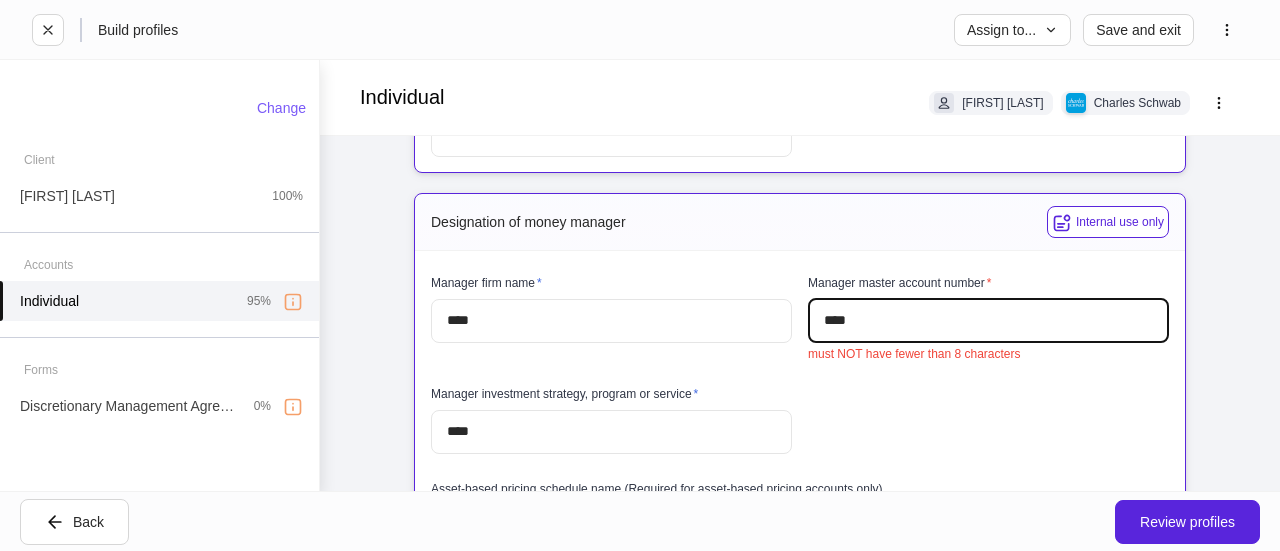 click on "****" at bounding box center (988, 321) 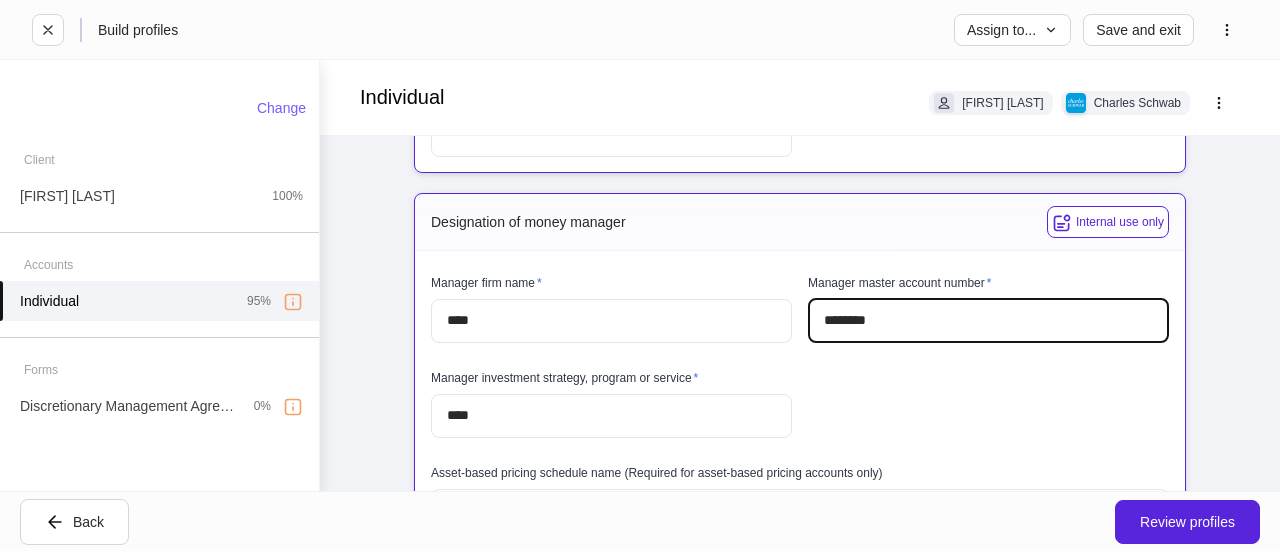 type on "********" 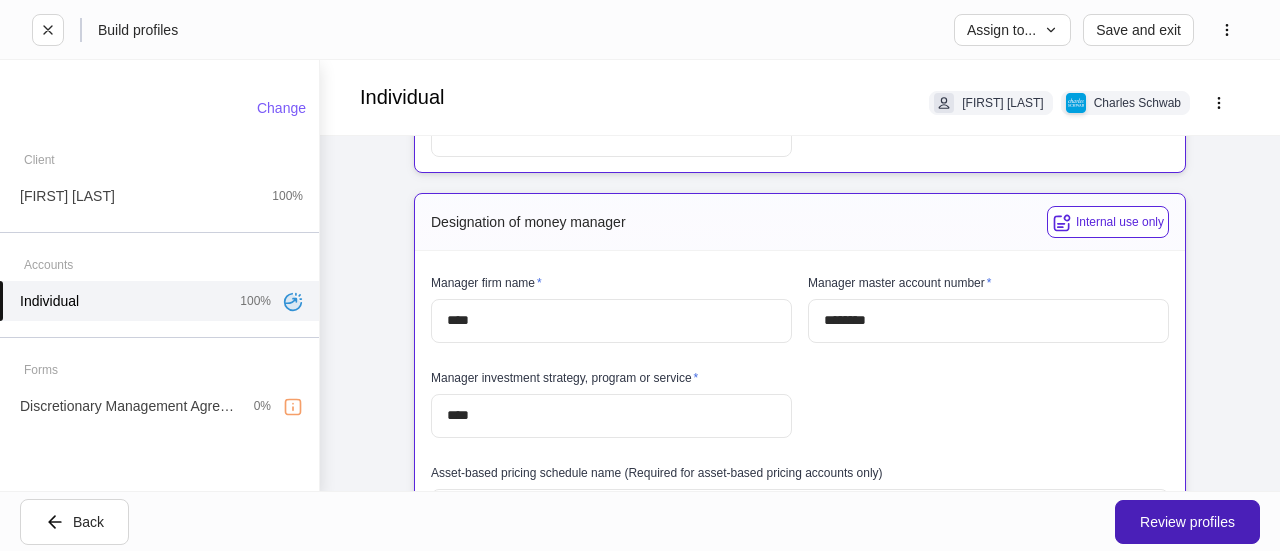 click on "Review profiles" at bounding box center (1187, 522) 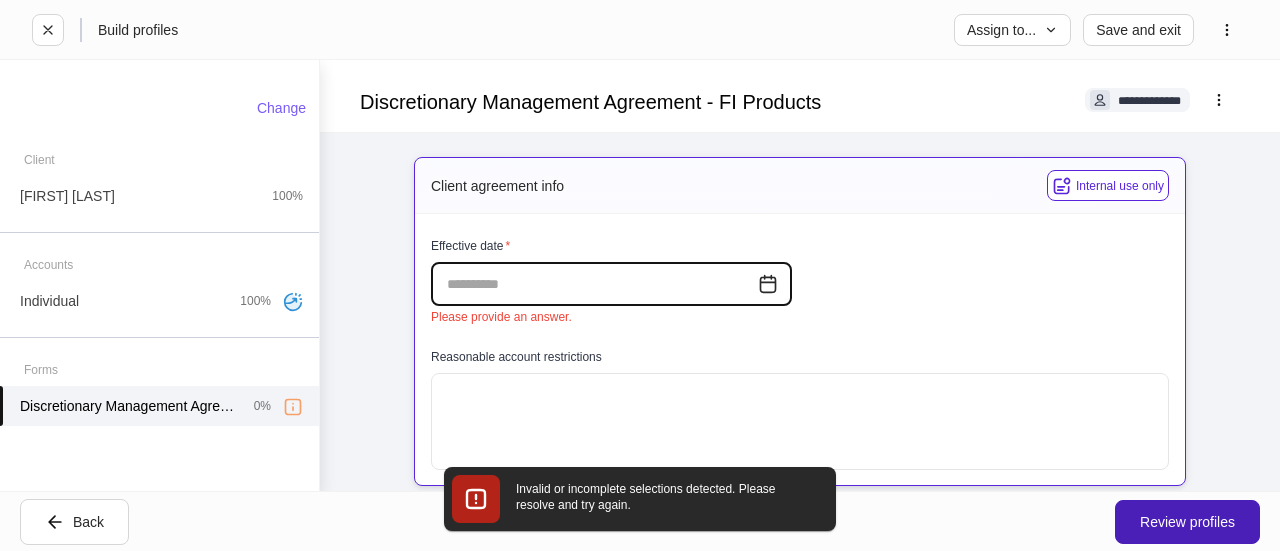 scroll, scrollTop: 8, scrollLeft: 0, axis: vertical 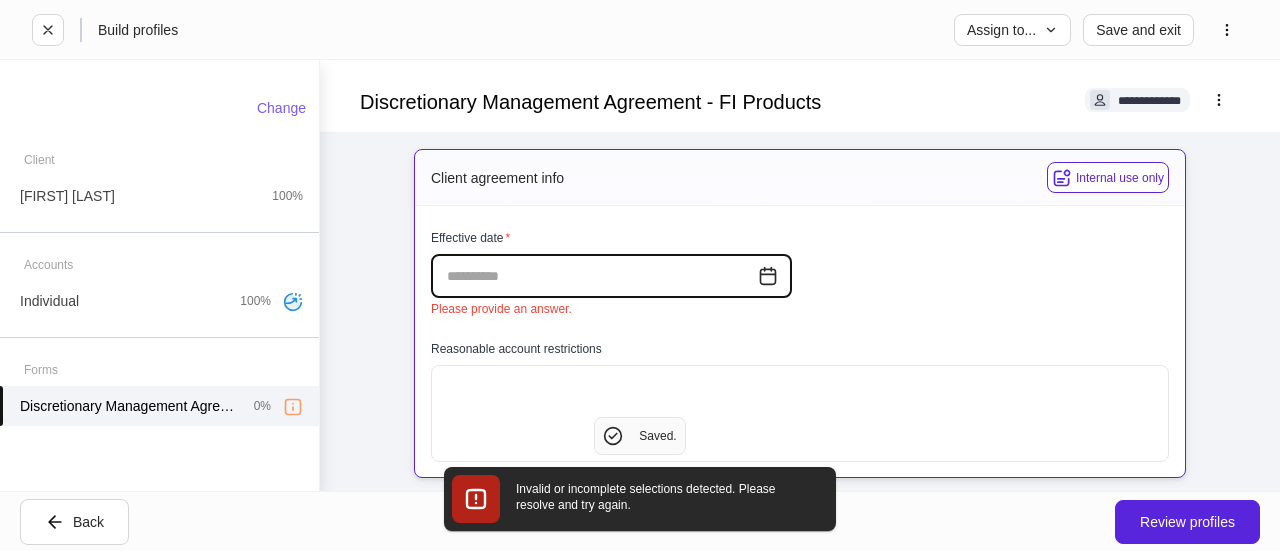 click at bounding box center (594, 276) 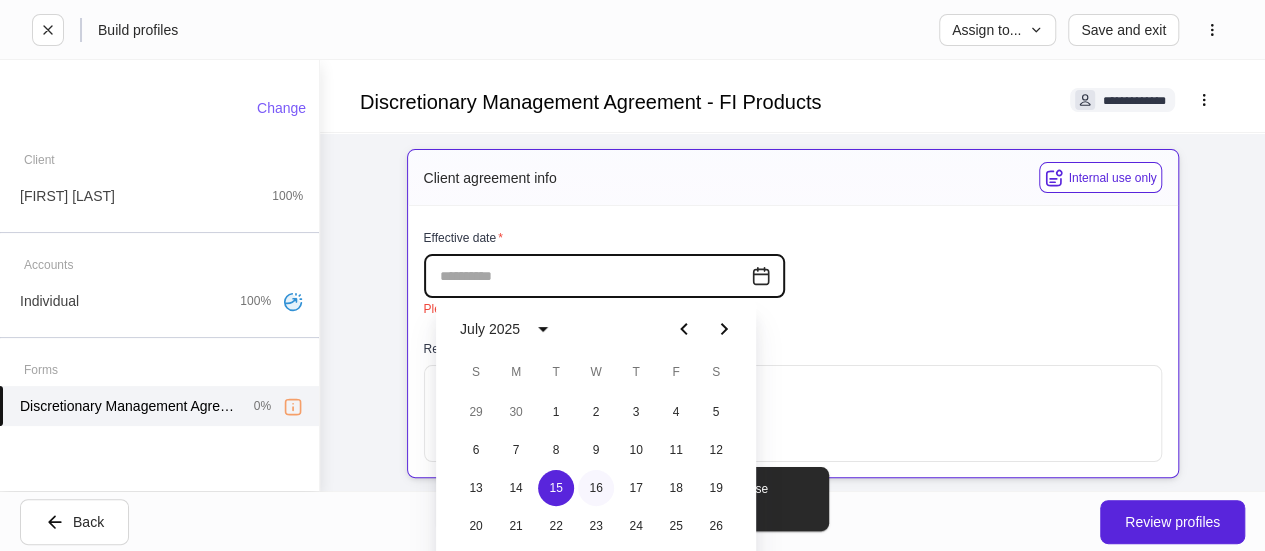 click on "16" at bounding box center (596, 488) 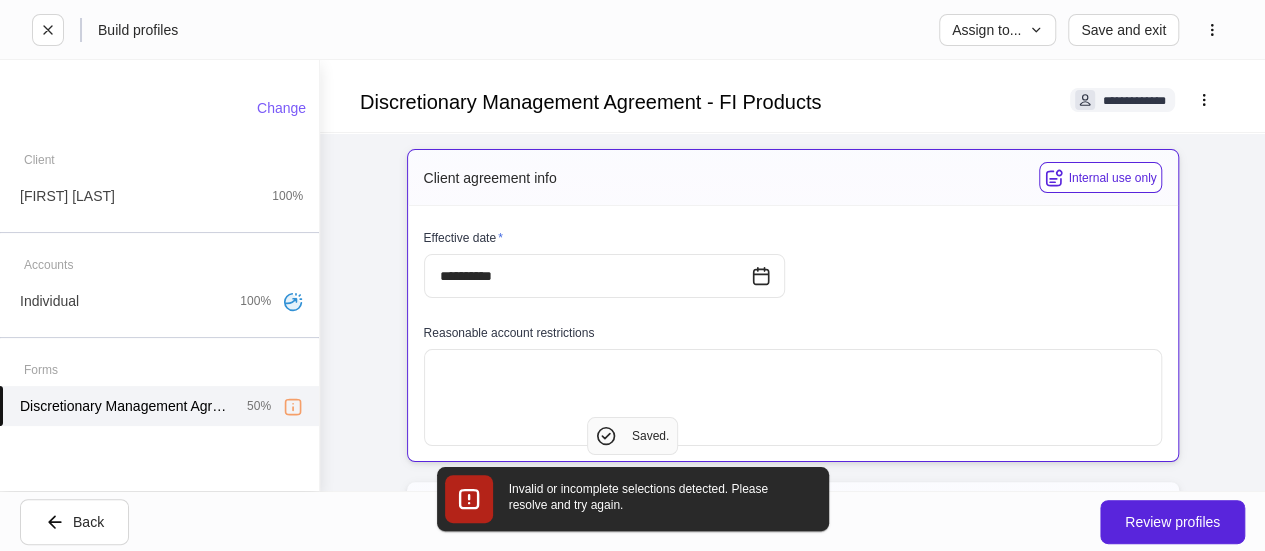type on "**********" 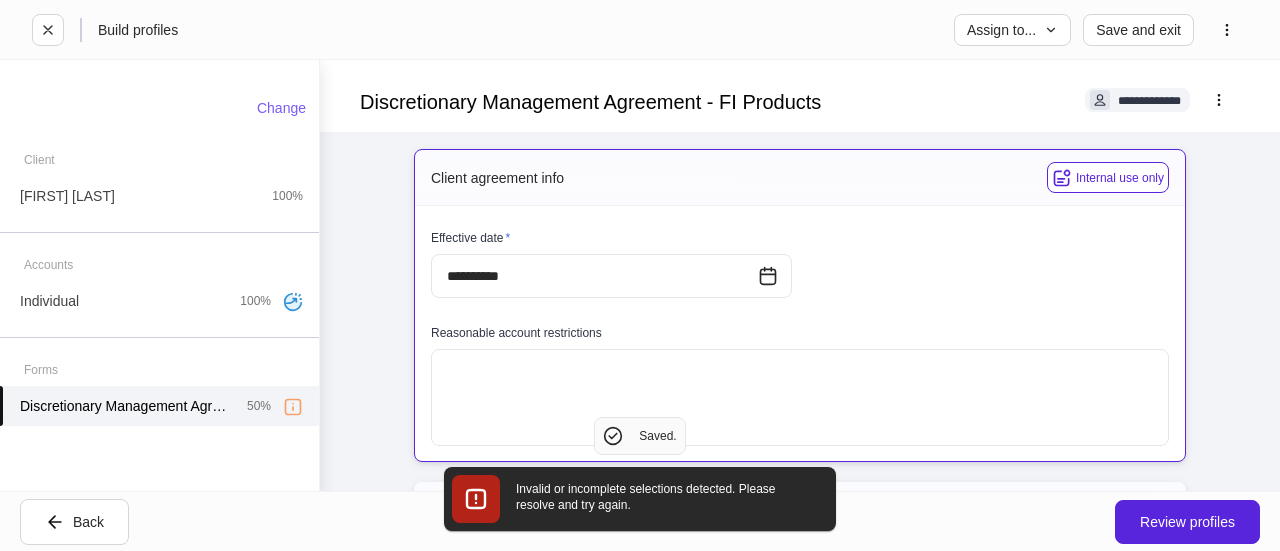 click on "Reasonable account restrictions" at bounding box center [800, 337] 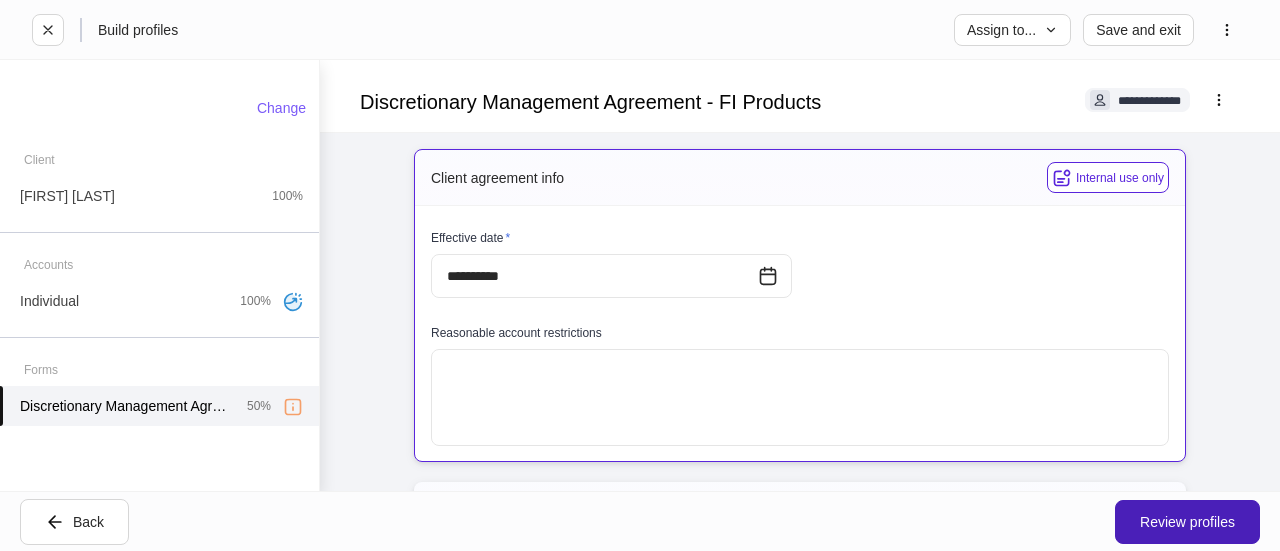 click on "Review profiles" at bounding box center [1187, 522] 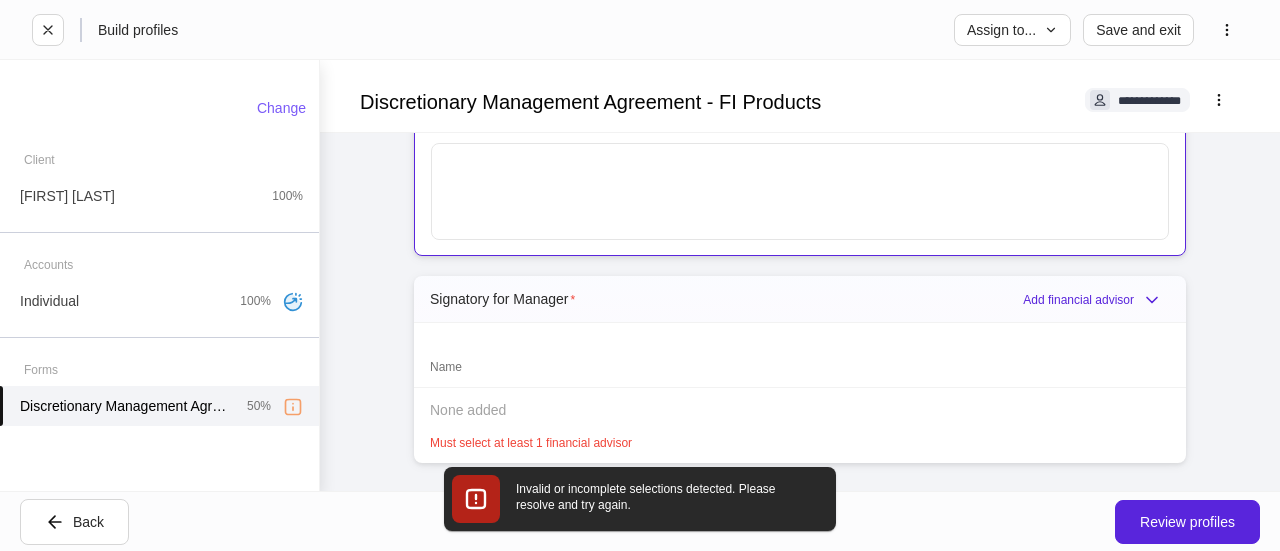 scroll, scrollTop: 249, scrollLeft: 0, axis: vertical 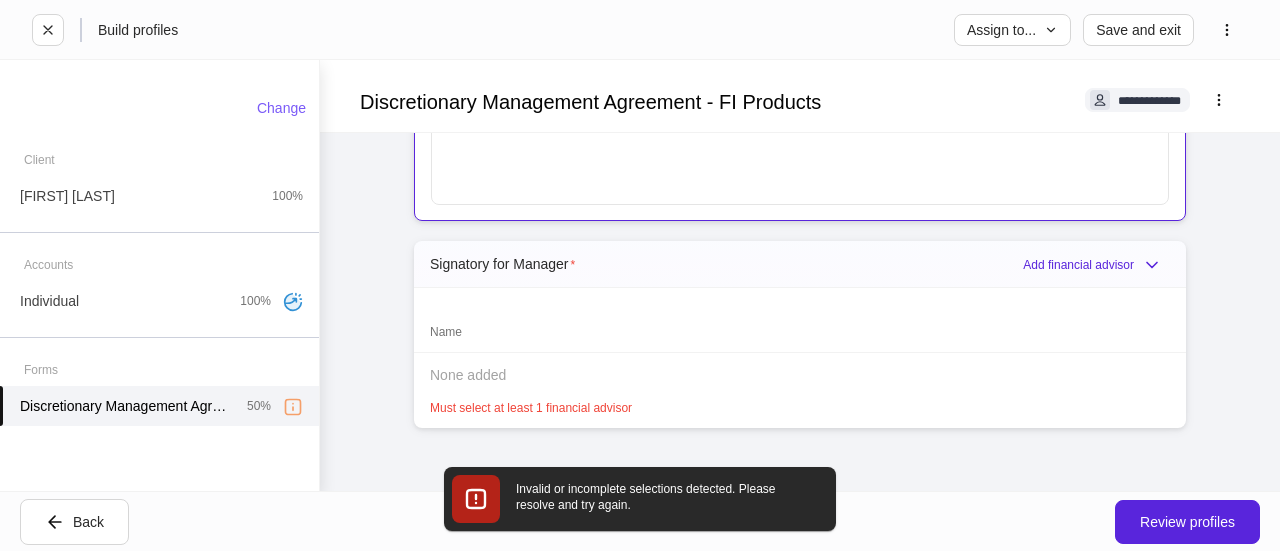 click on "Name" at bounding box center [800, 332] 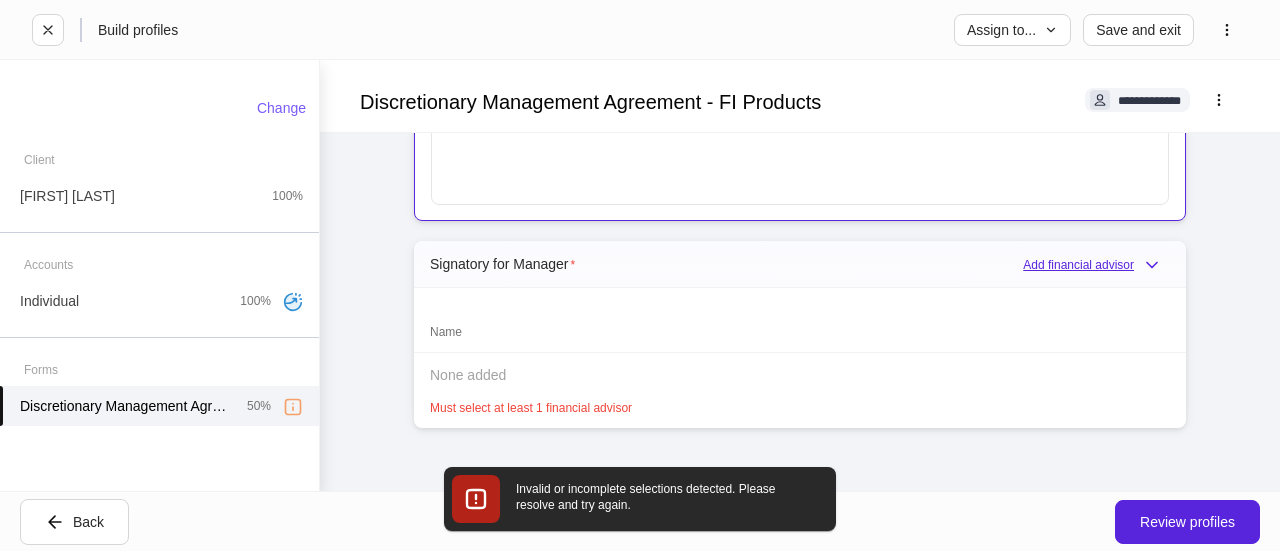 click on "Add financial advisor" at bounding box center (1096, 265) 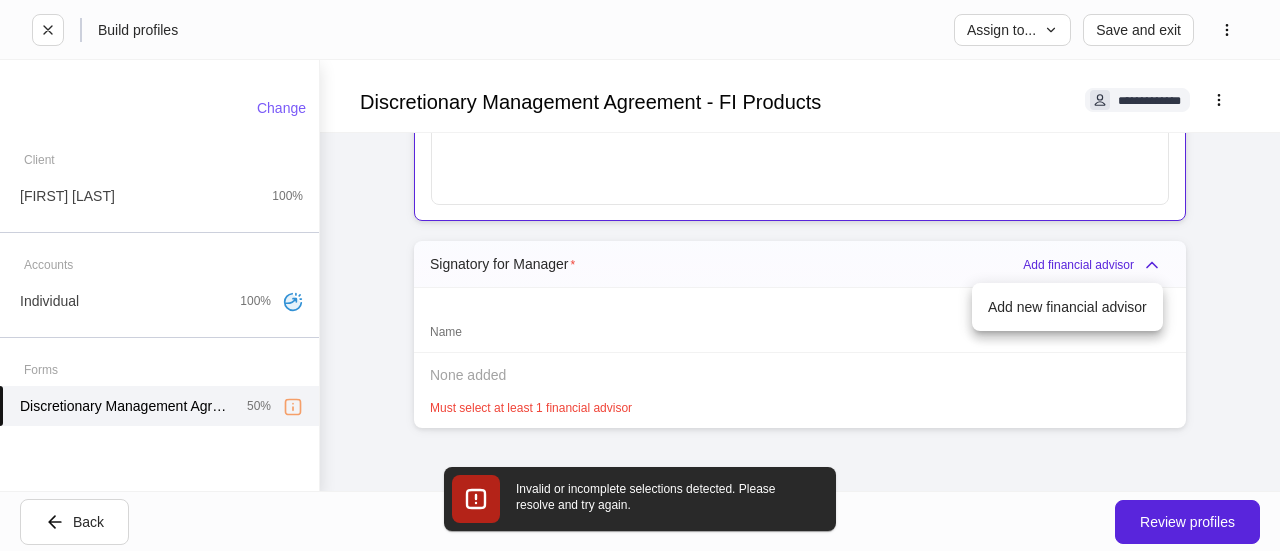 click on "Add new financial advisor" at bounding box center [1067, 307] 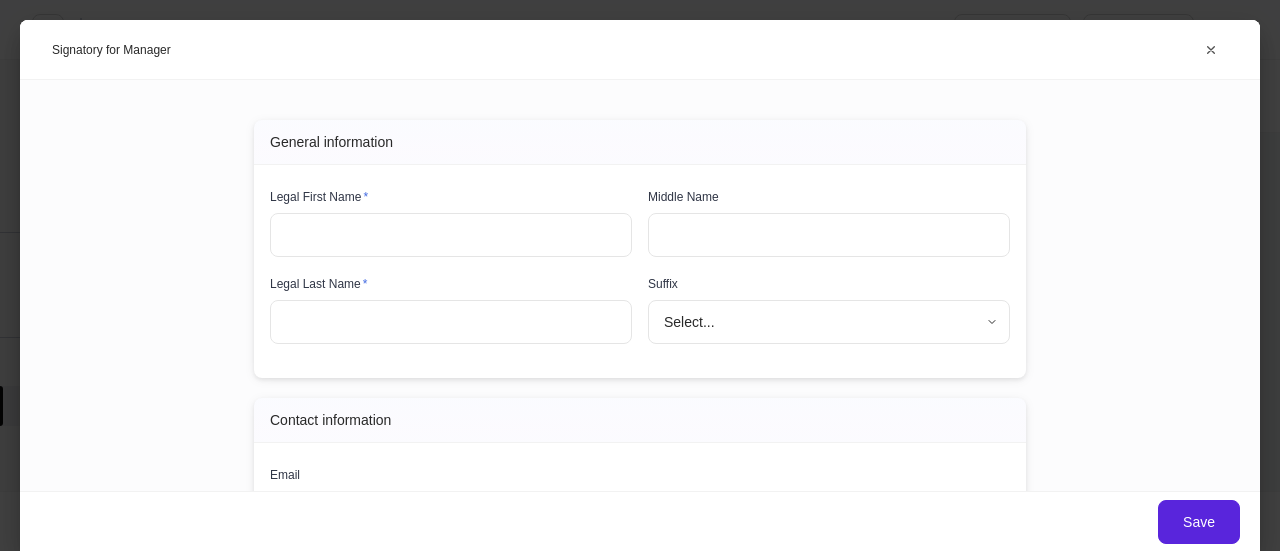 scroll, scrollTop: 3, scrollLeft: 0, axis: vertical 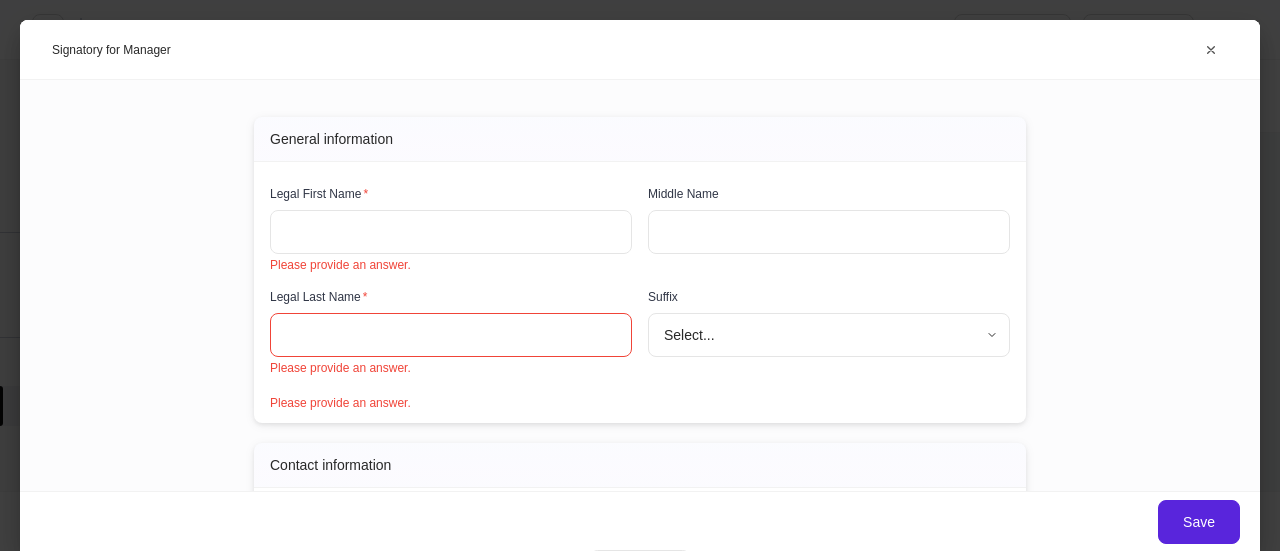 click at bounding box center (451, 232) 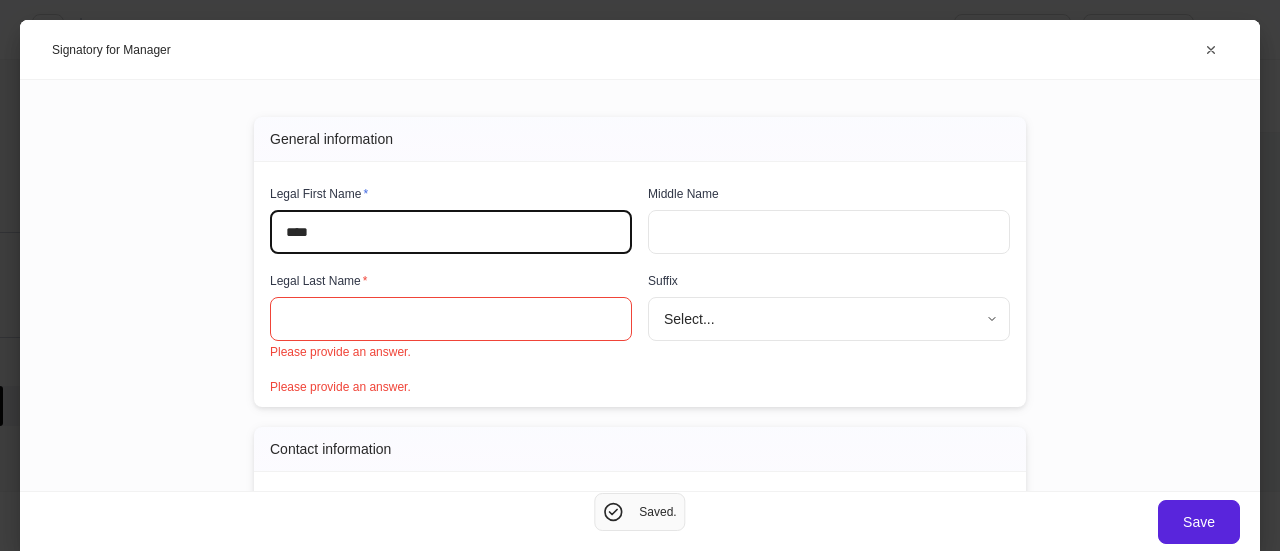 type on "****" 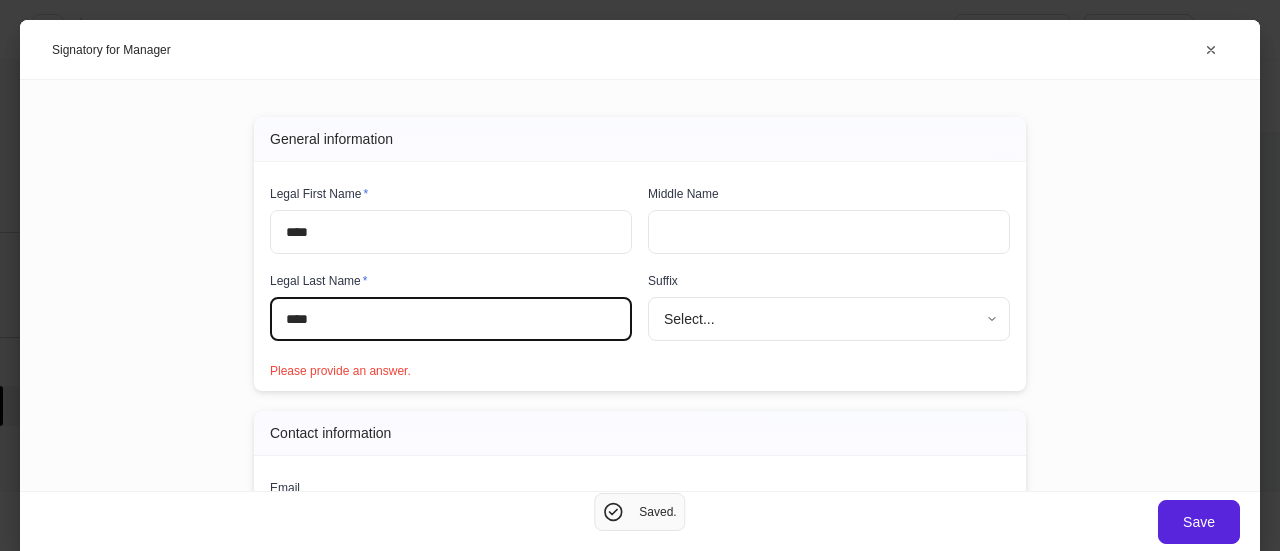 scroll, scrollTop: 184, scrollLeft: 0, axis: vertical 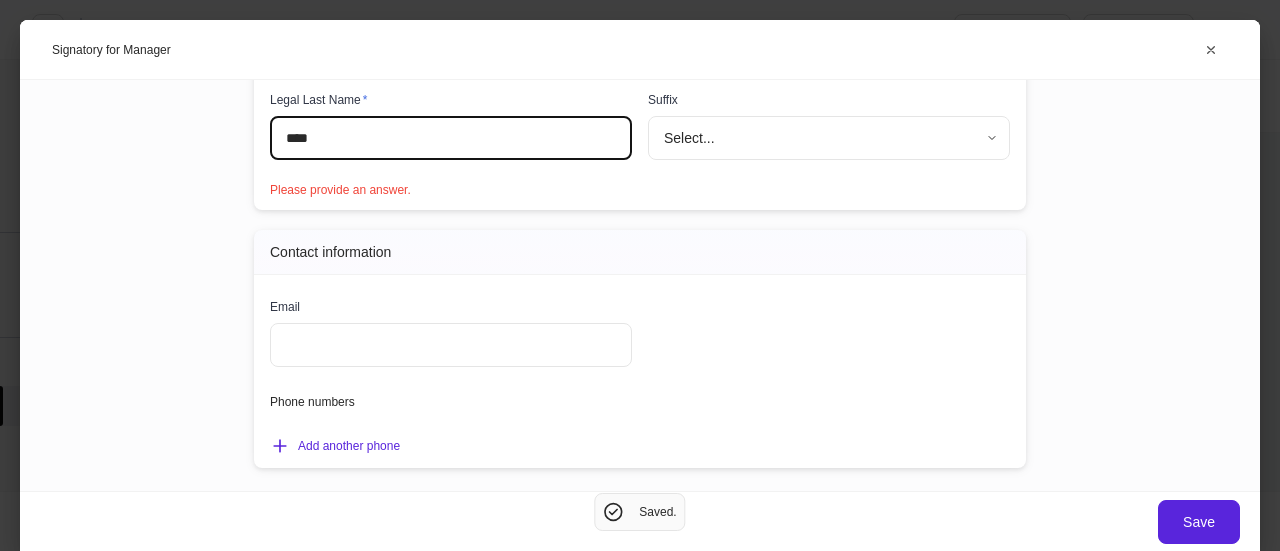 type on "****" 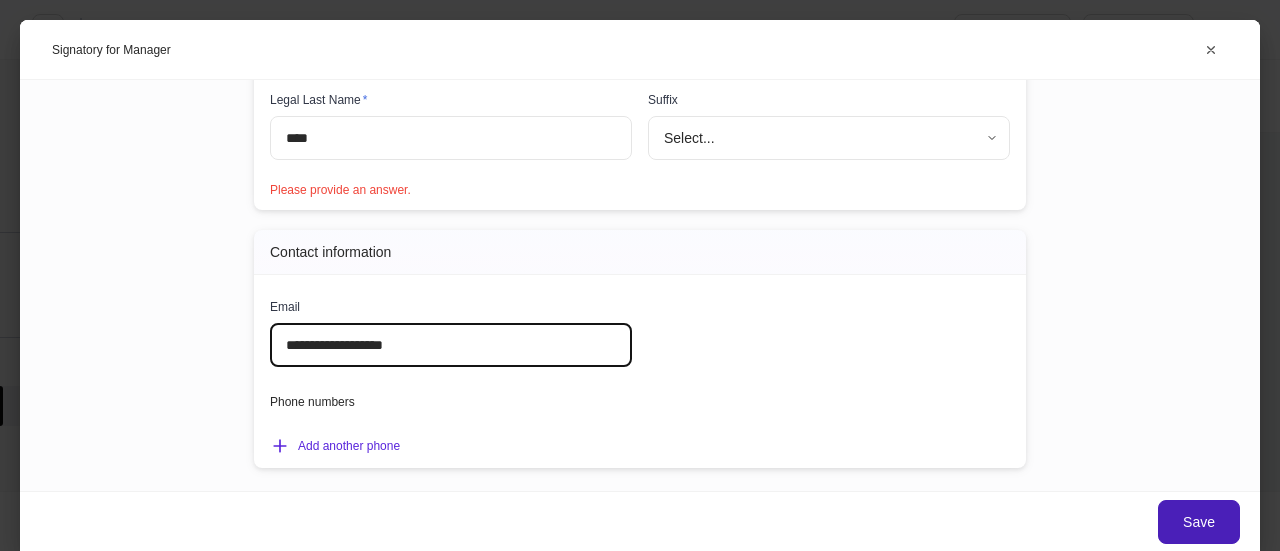type on "**********" 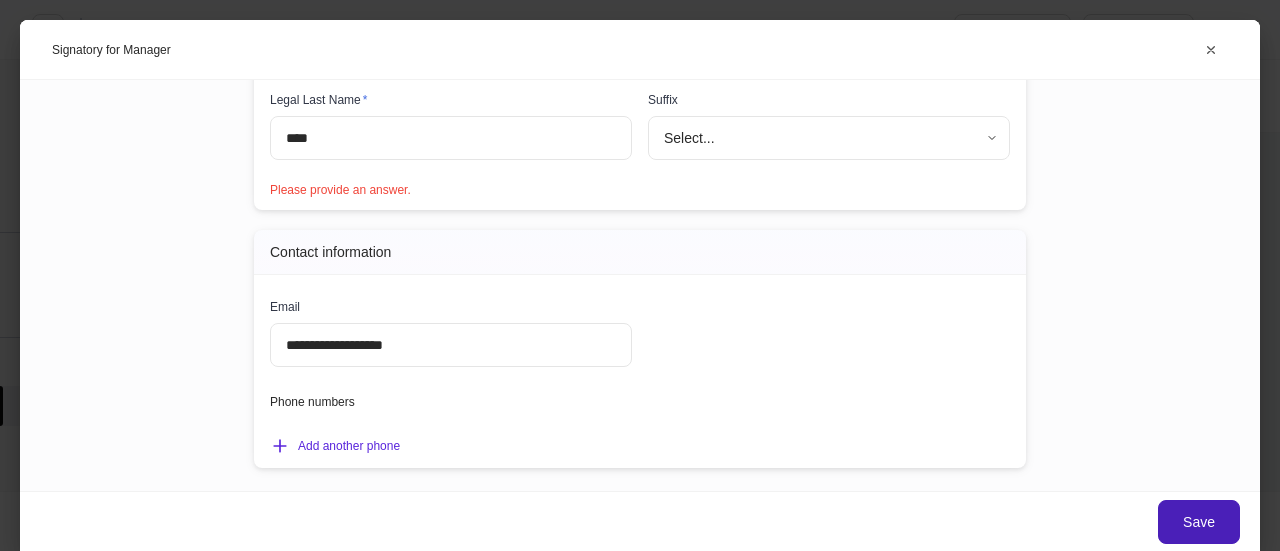 click on "Save" at bounding box center [1199, 522] 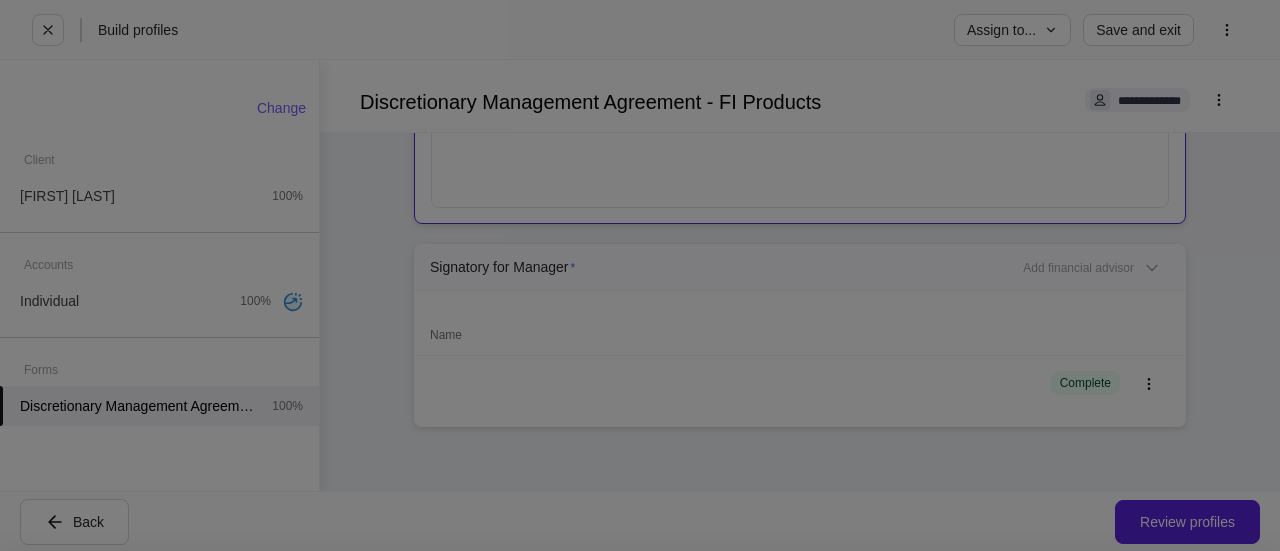 scroll, scrollTop: 245, scrollLeft: 0, axis: vertical 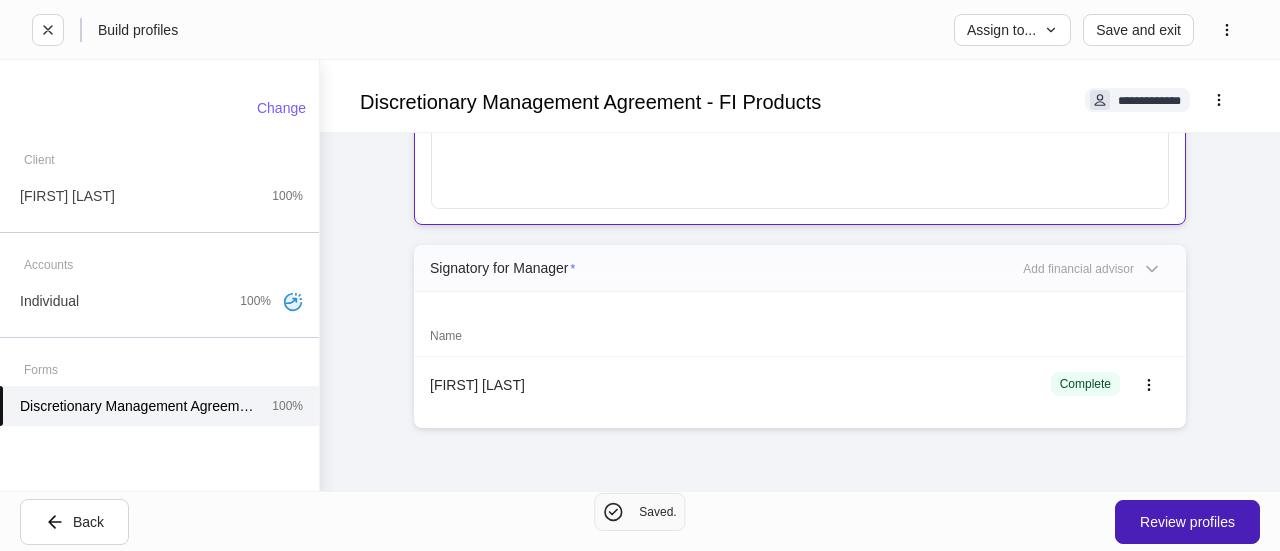 click on "Review profiles" at bounding box center (1187, 522) 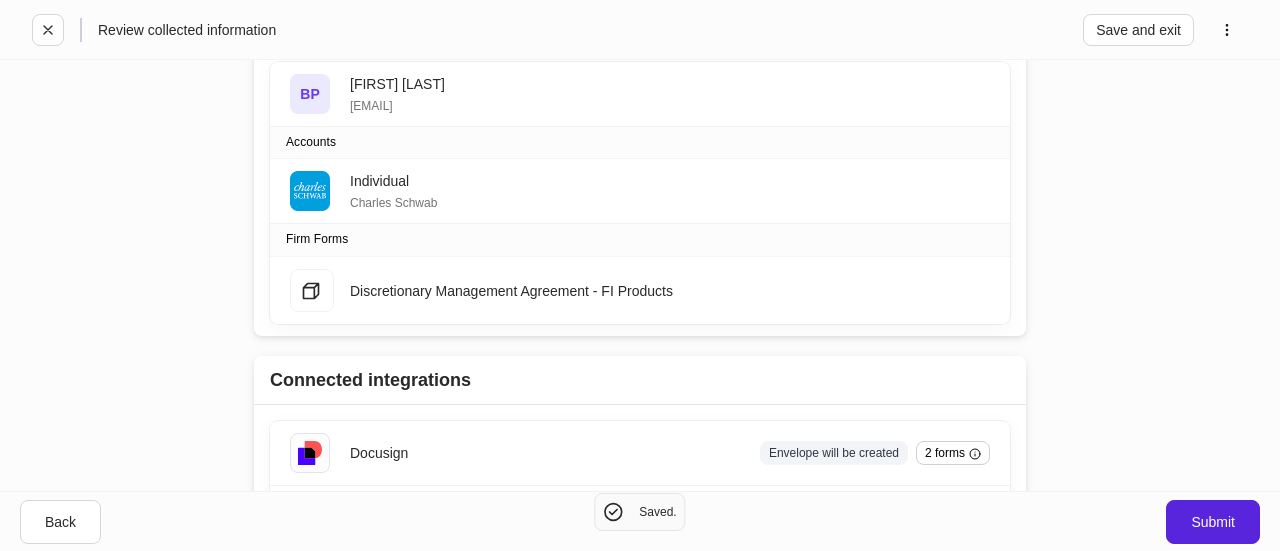 scroll, scrollTop: 184, scrollLeft: 0, axis: vertical 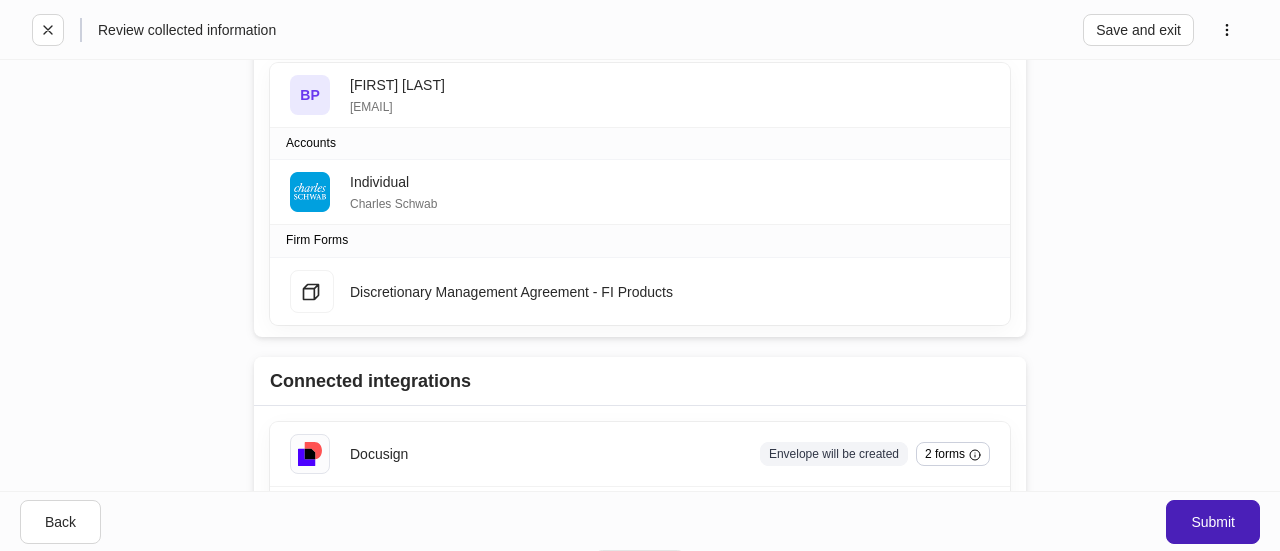 click on "Submit" at bounding box center (1213, 522) 